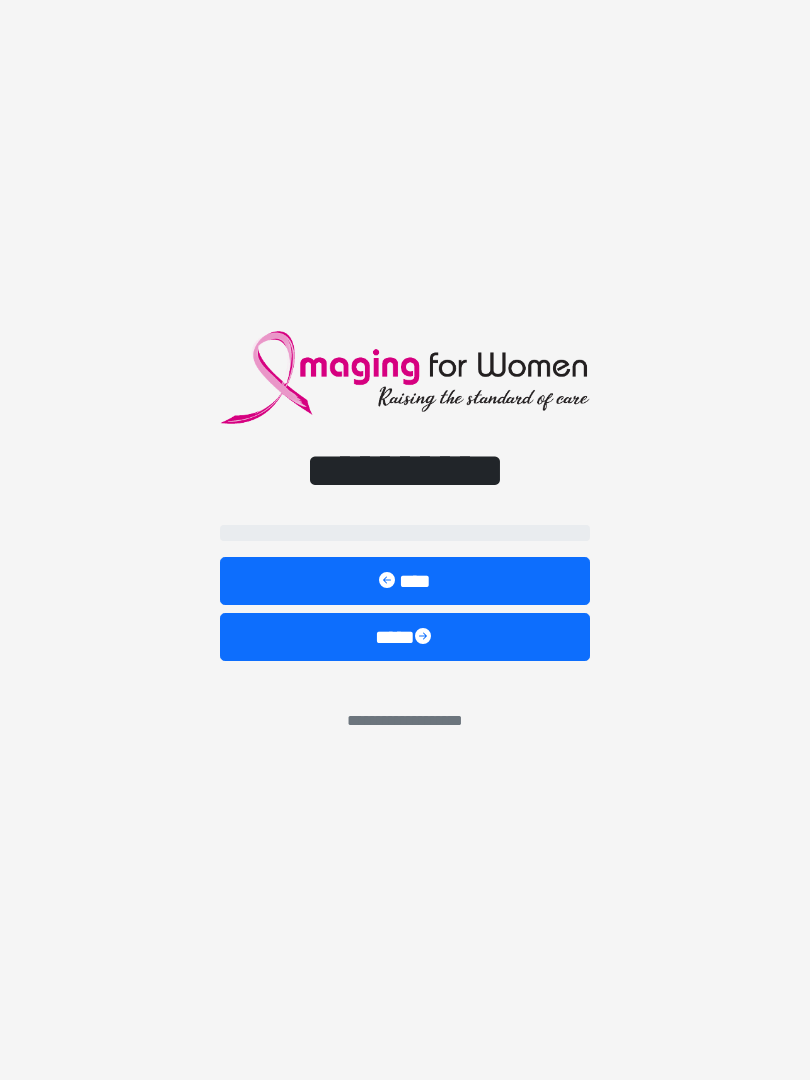 scroll, scrollTop: 0, scrollLeft: 0, axis: both 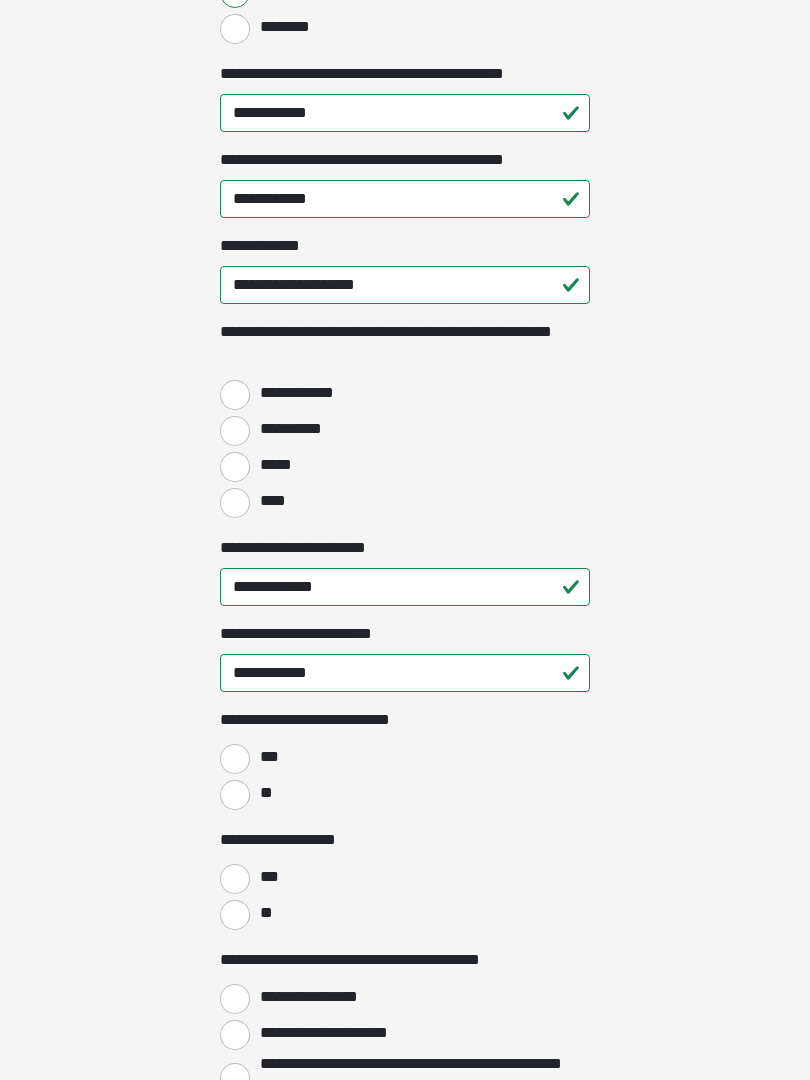 click on "*****" at bounding box center [235, 467] 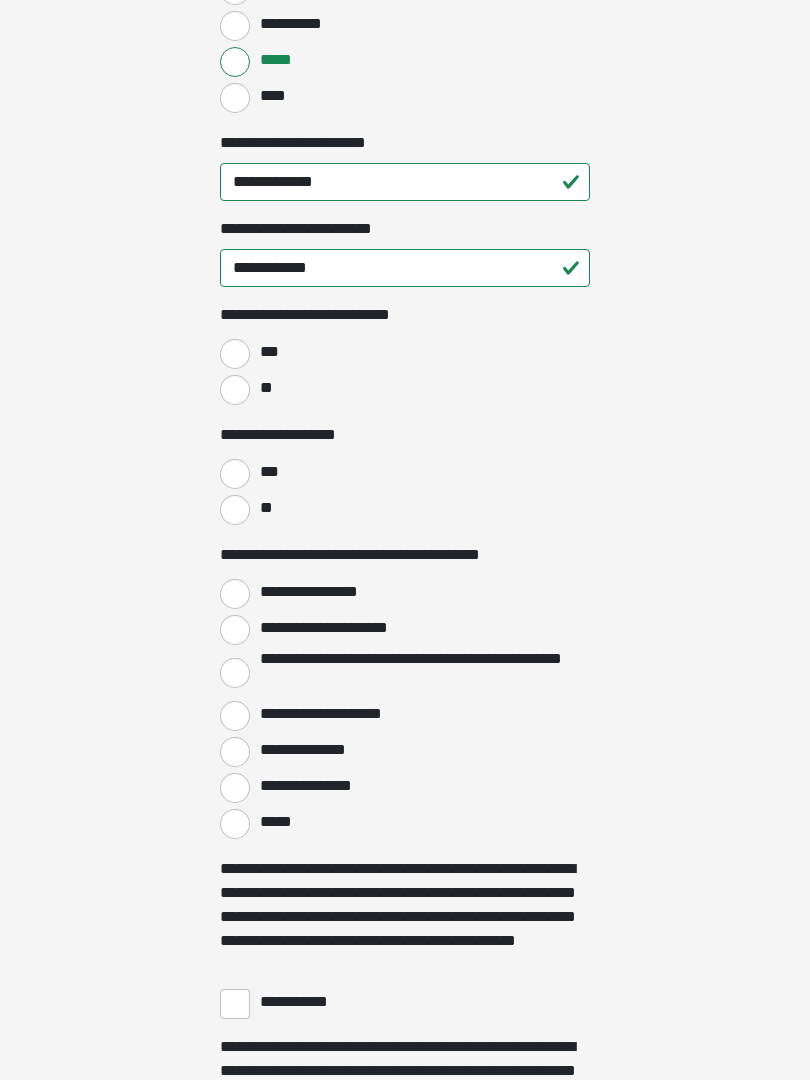 scroll, scrollTop: 2868, scrollLeft: 0, axis: vertical 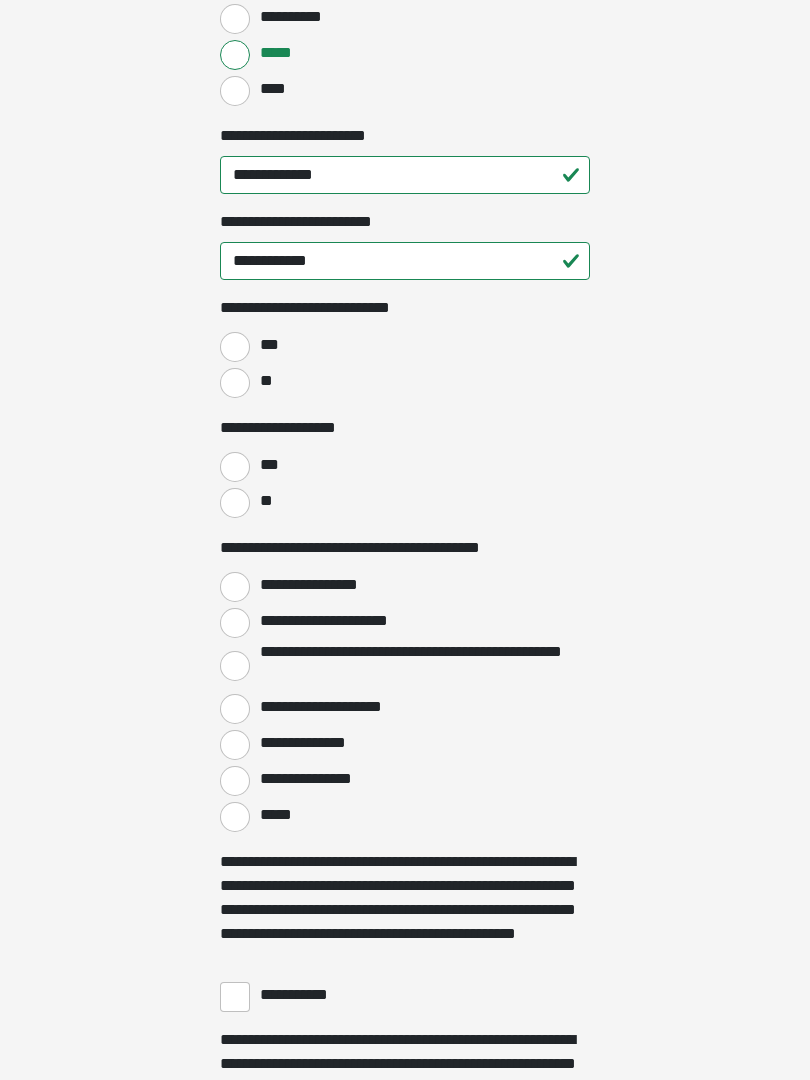 click on "**" at bounding box center (235, 383) 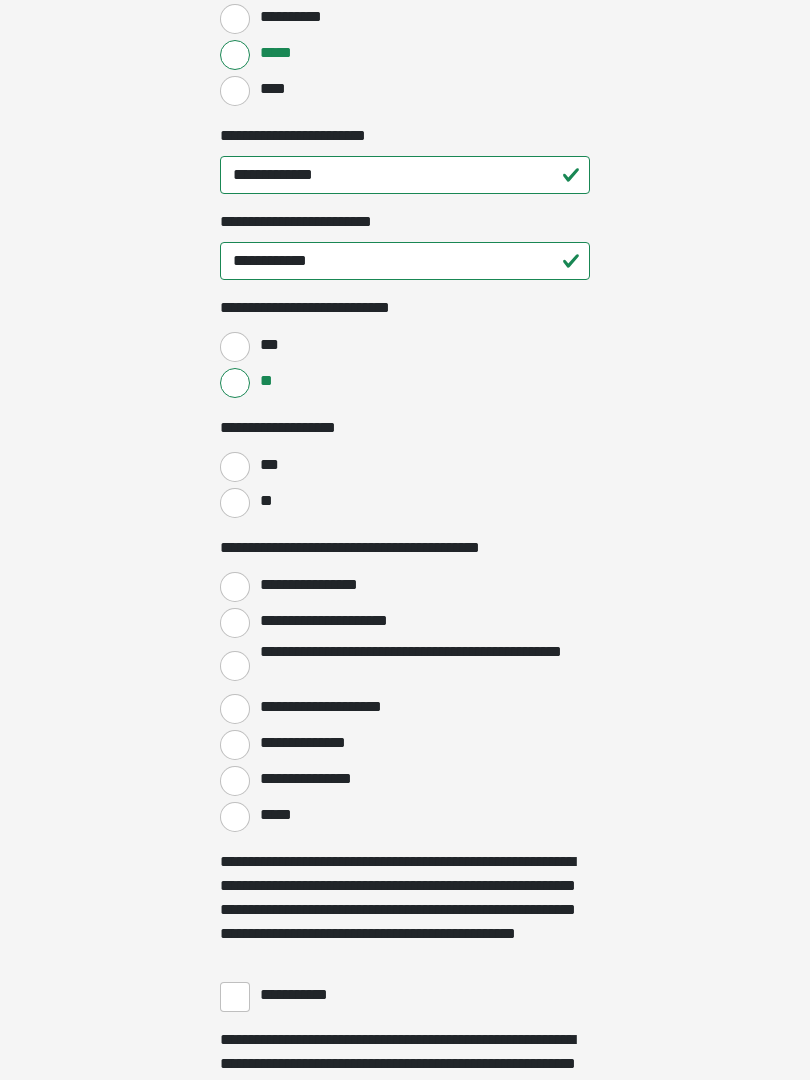 click on "**" at bounding box center [235, 503] 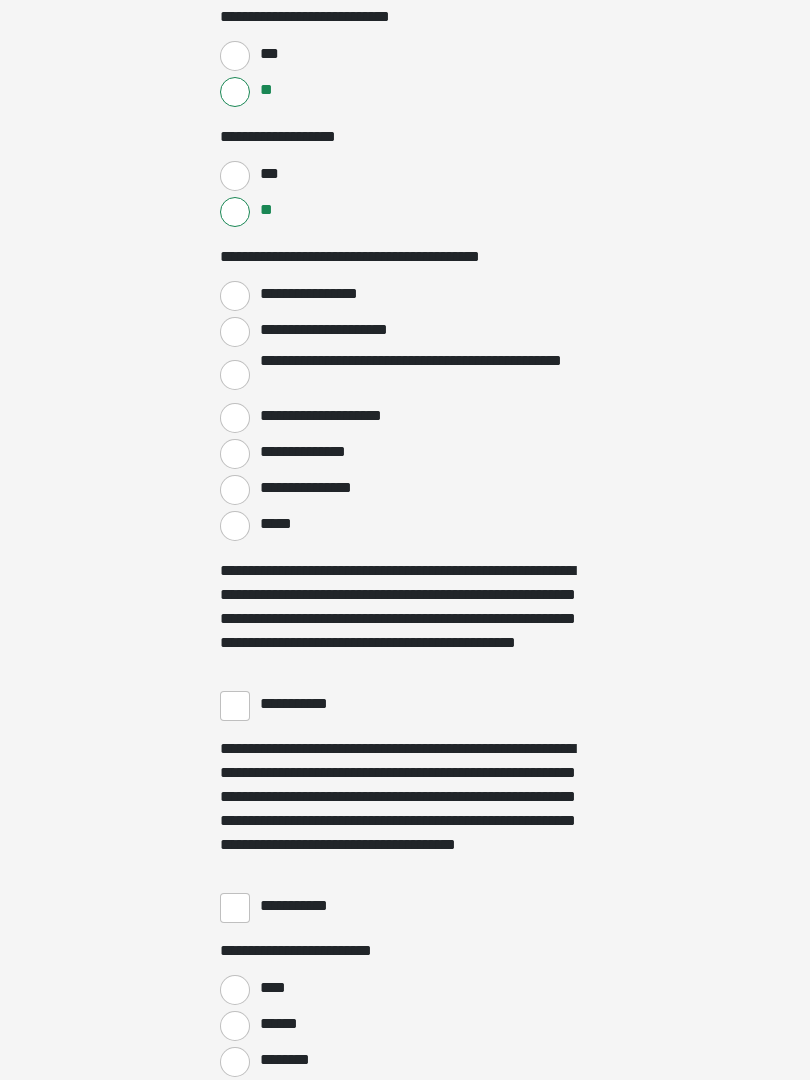 scroll, scrollTop: 3159, scrollLeft: 0, axis: vertical 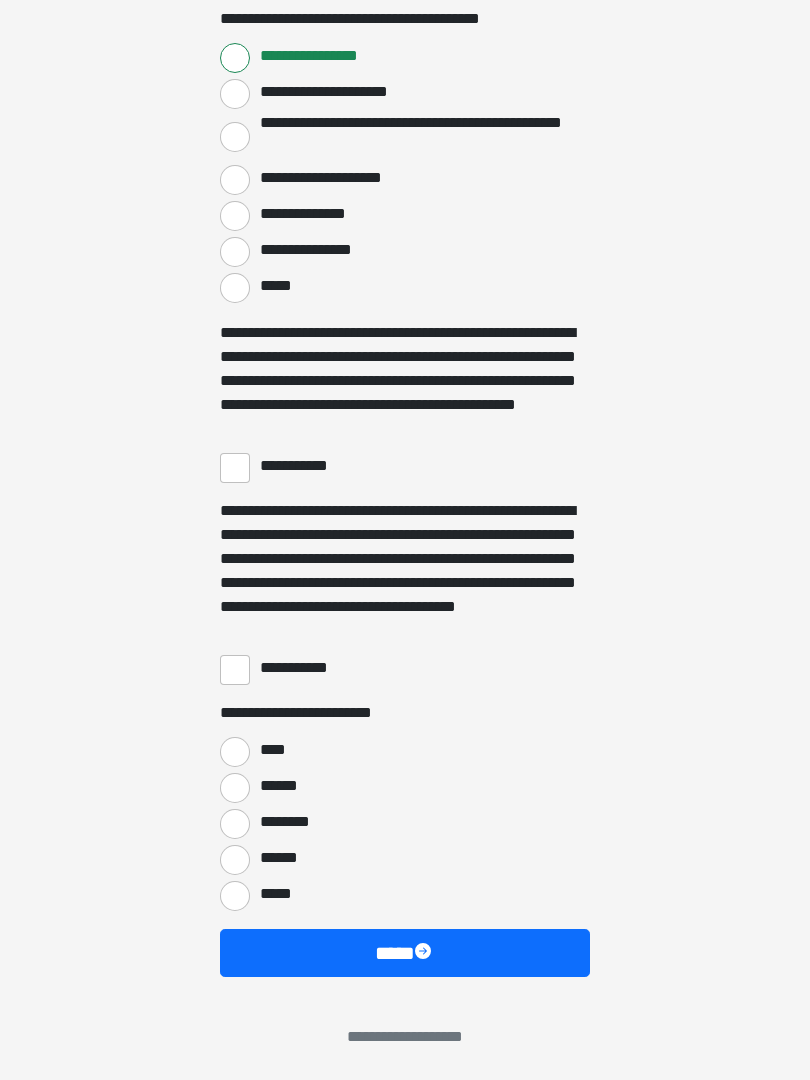 click on "**********" at bounding box center [235, 468] 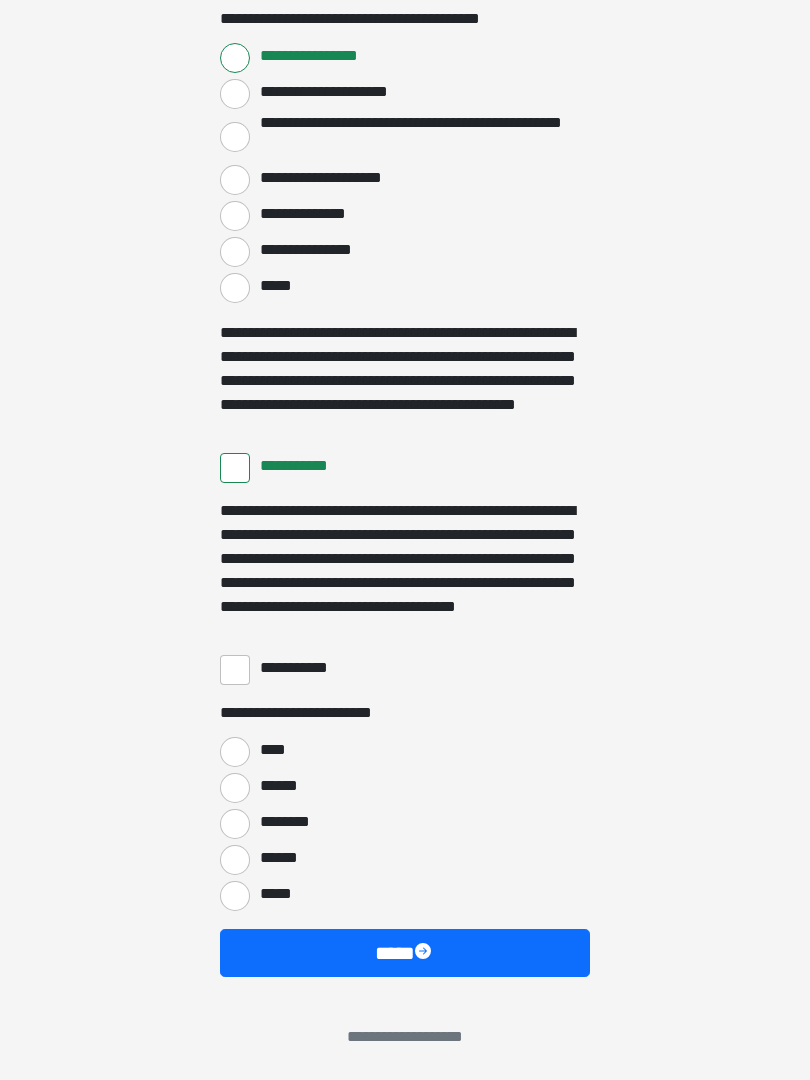 click on "**********" at bounding box center (235, 670) 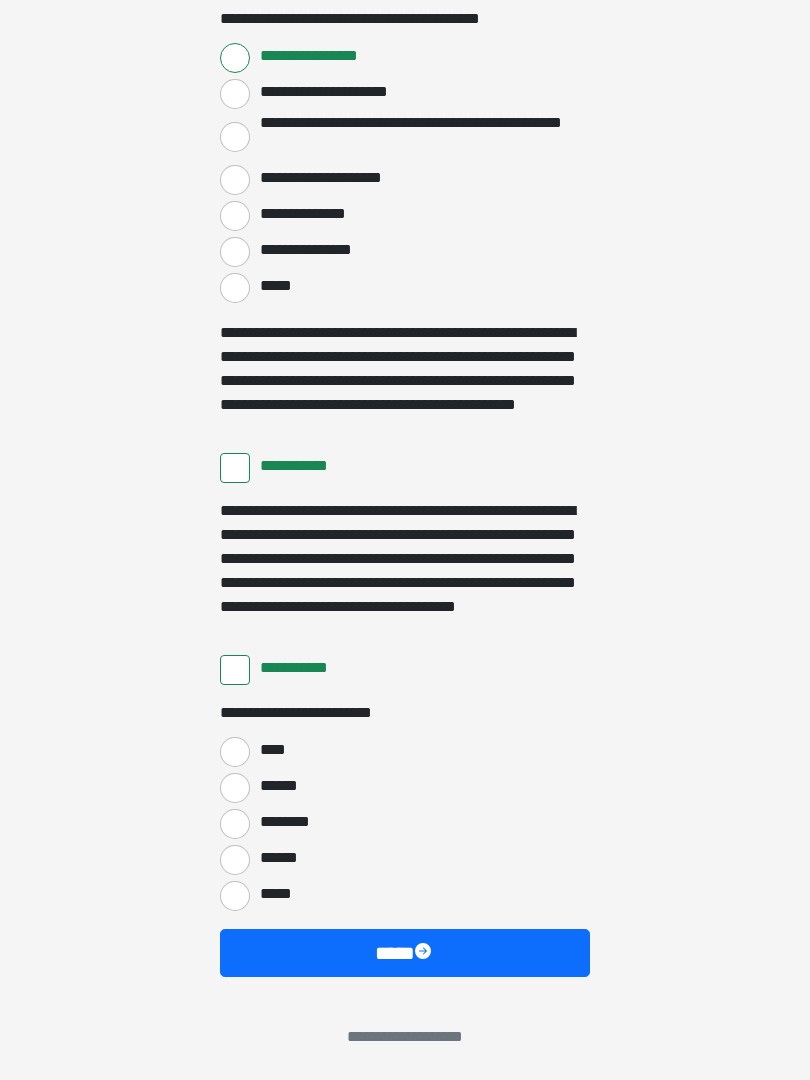click on "****" at bounding box center [235, 752] 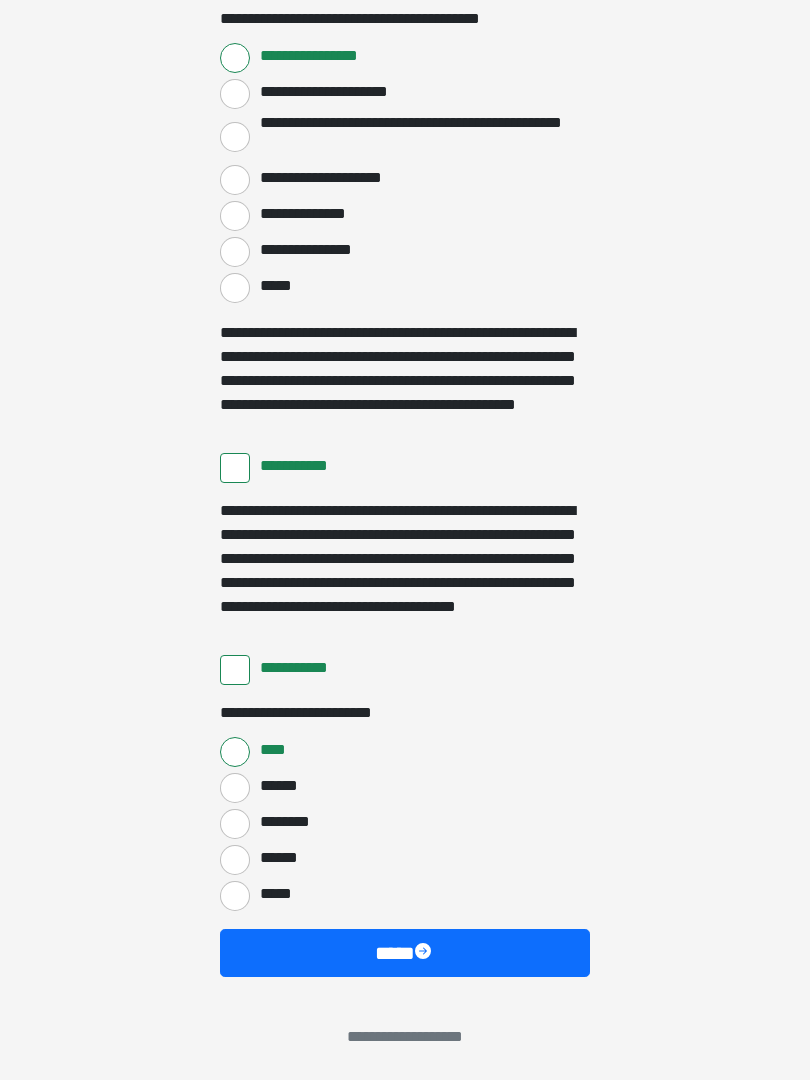 click on "****" at bounding box center [405, 953] 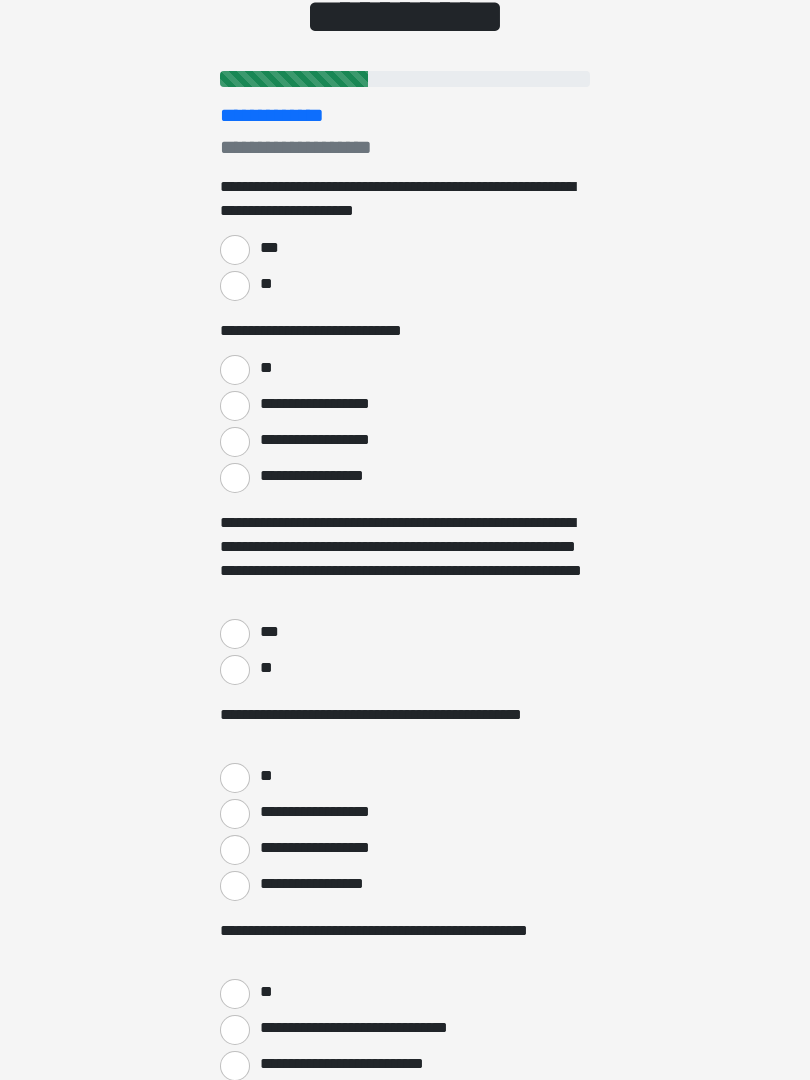 scroll, scrollTop: 0, scrollLeft: 0, axis: both 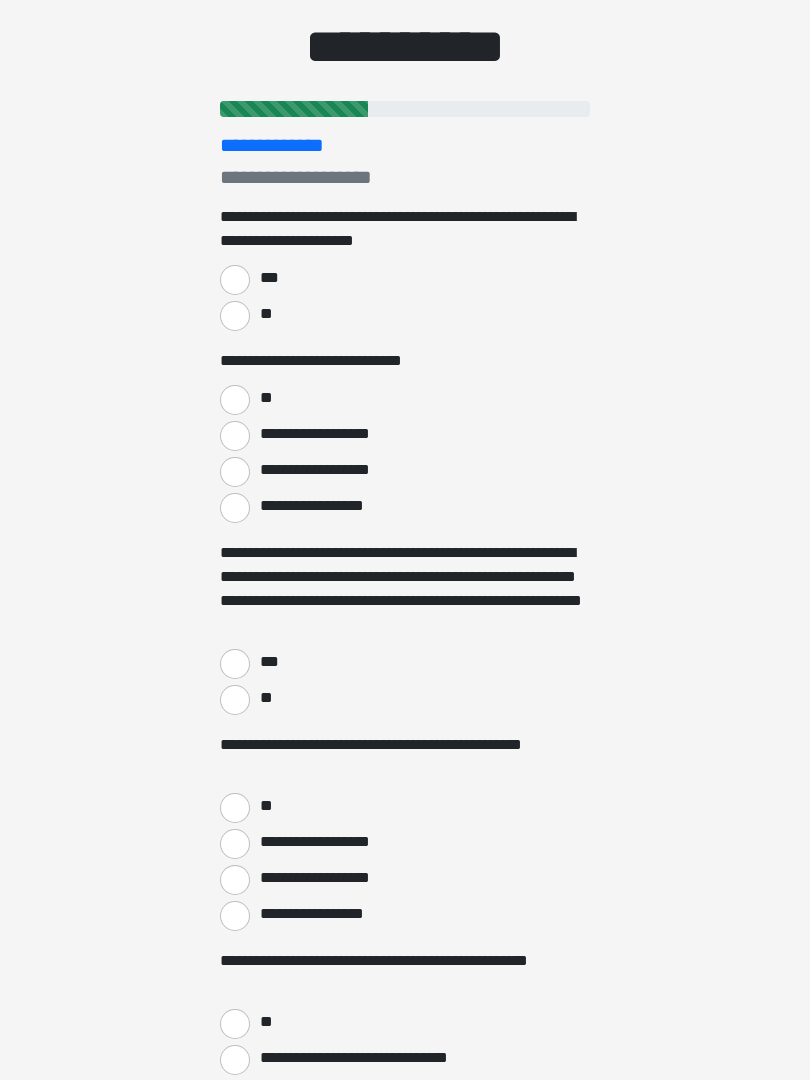 click on "***" at bounding box center (235, 280) 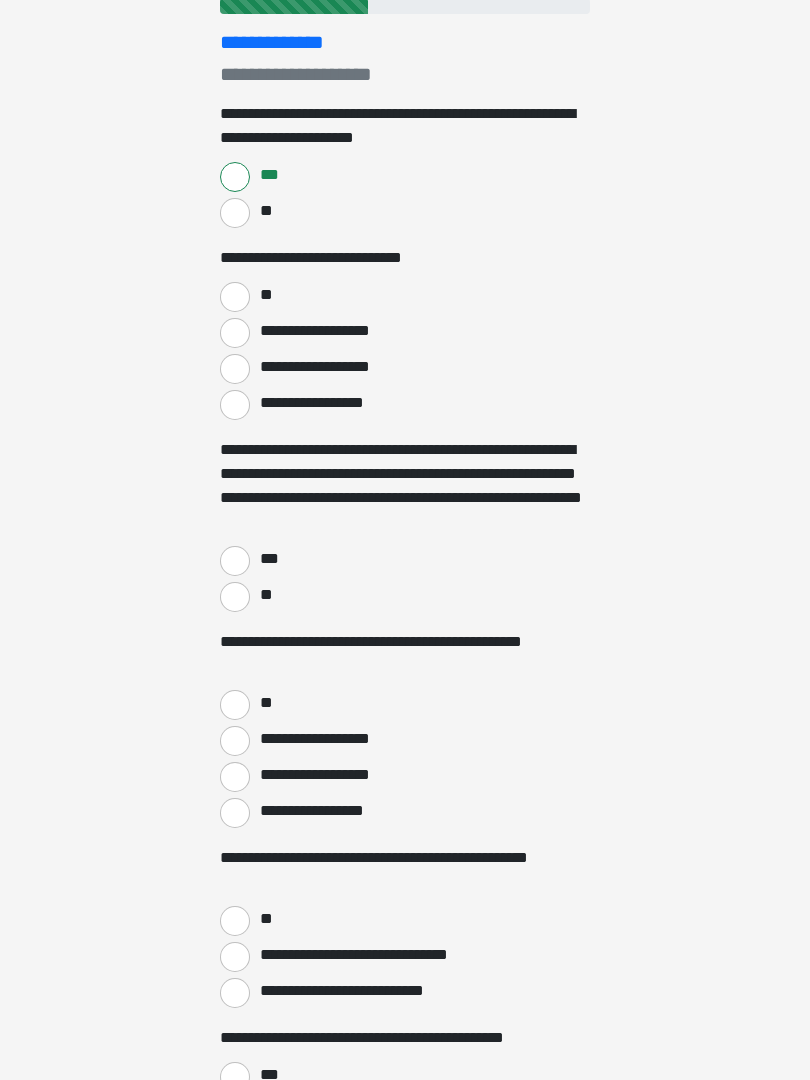 scroll, scrollTop: 272, scrollLeft: 0, axis: vertical 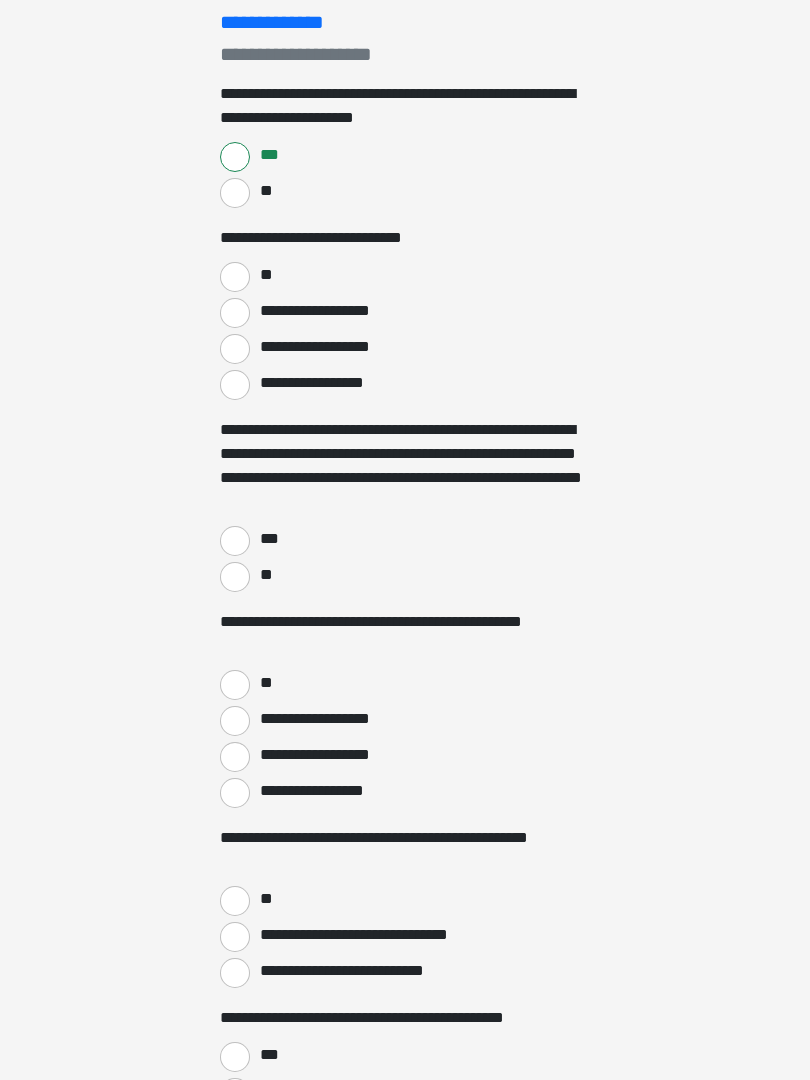 click on "**" at bounding box center [235, 277] 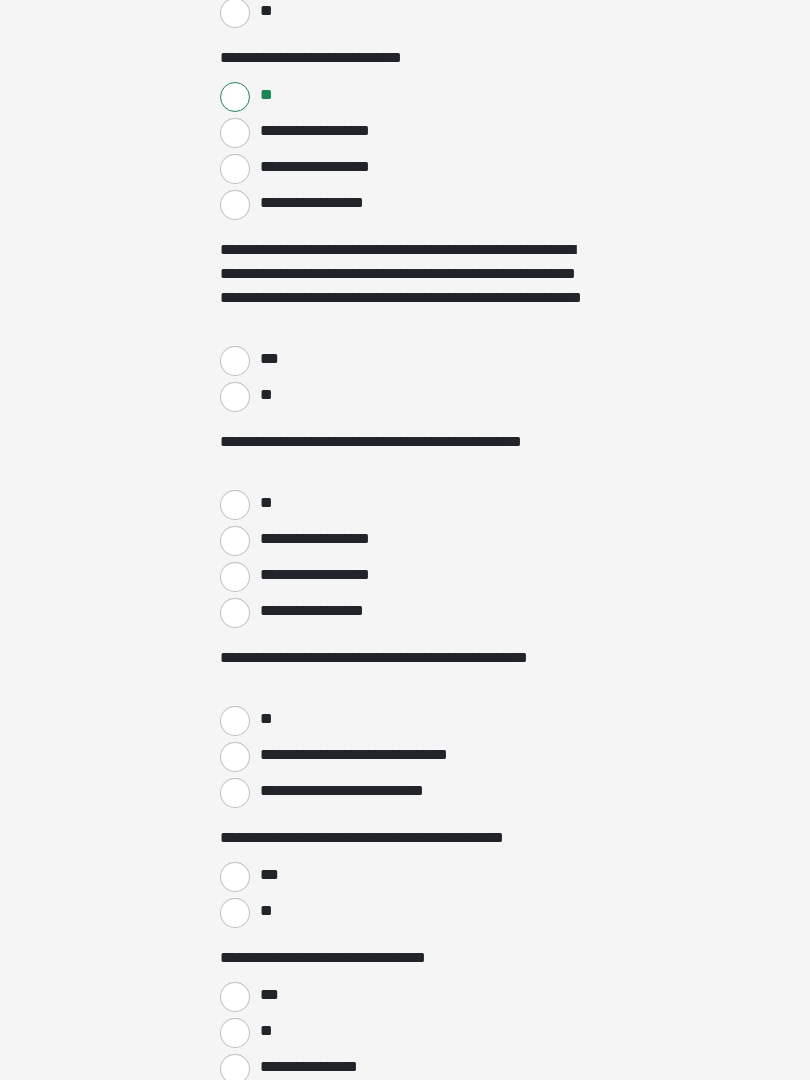 scroll, scrollTop: 460, scrollLeft: 0, axis: vertical 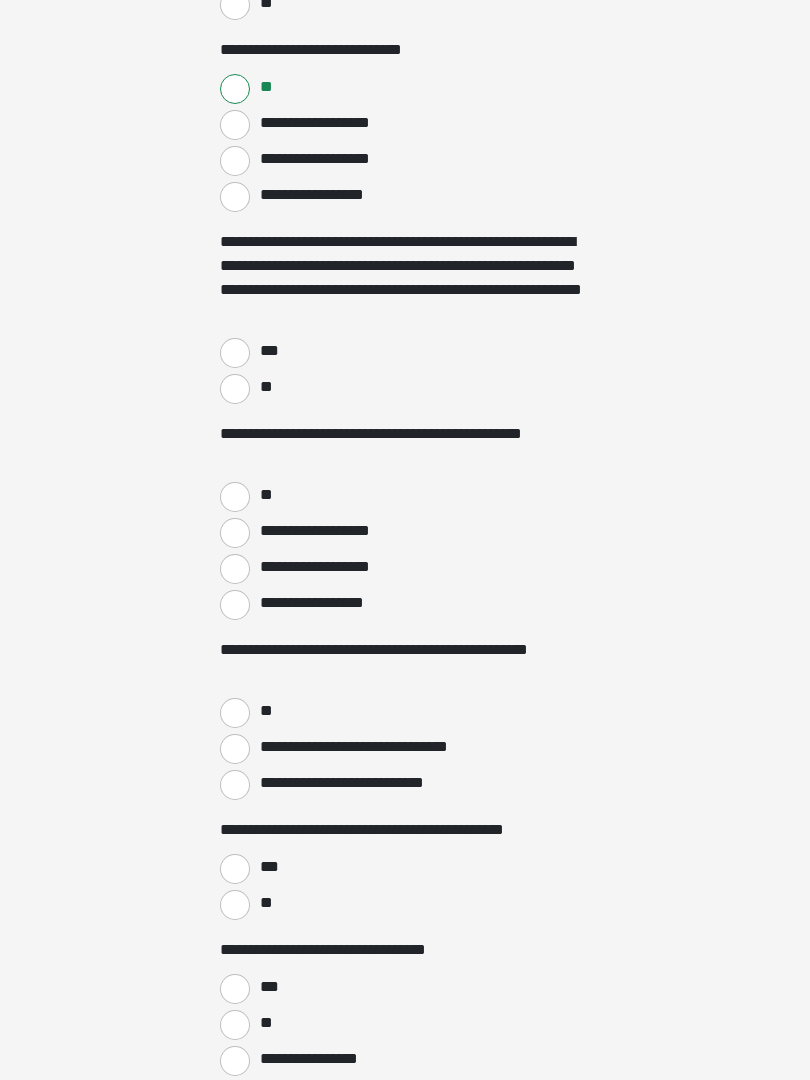 click on "***" at bounding box center (235, 353) 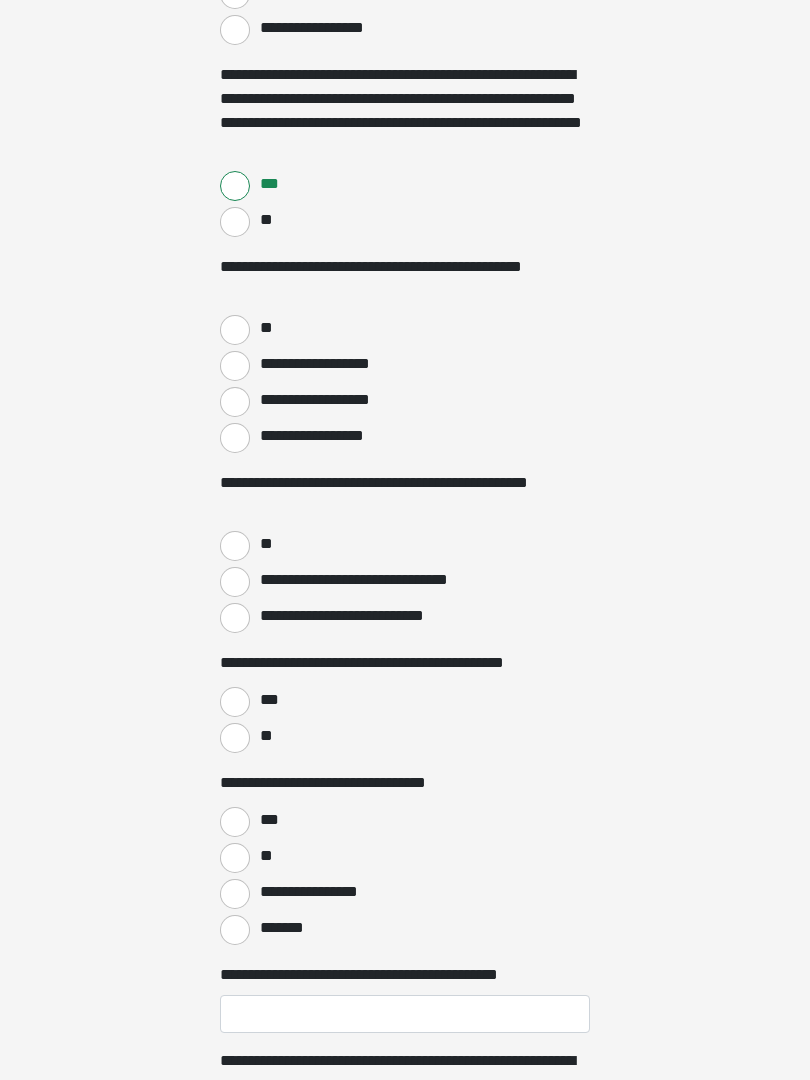 scroll, scrollTop: 643, scrollLeft: 0, axis: vertical 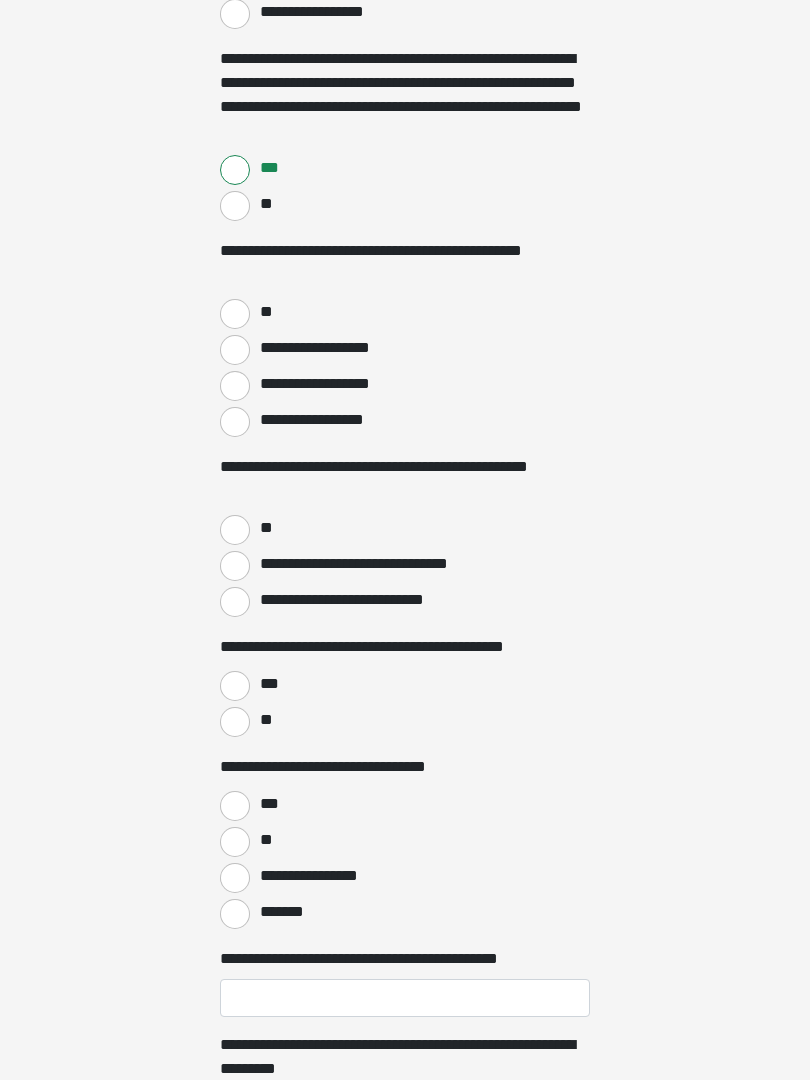 click on "**" at bounding box center [235, 314] 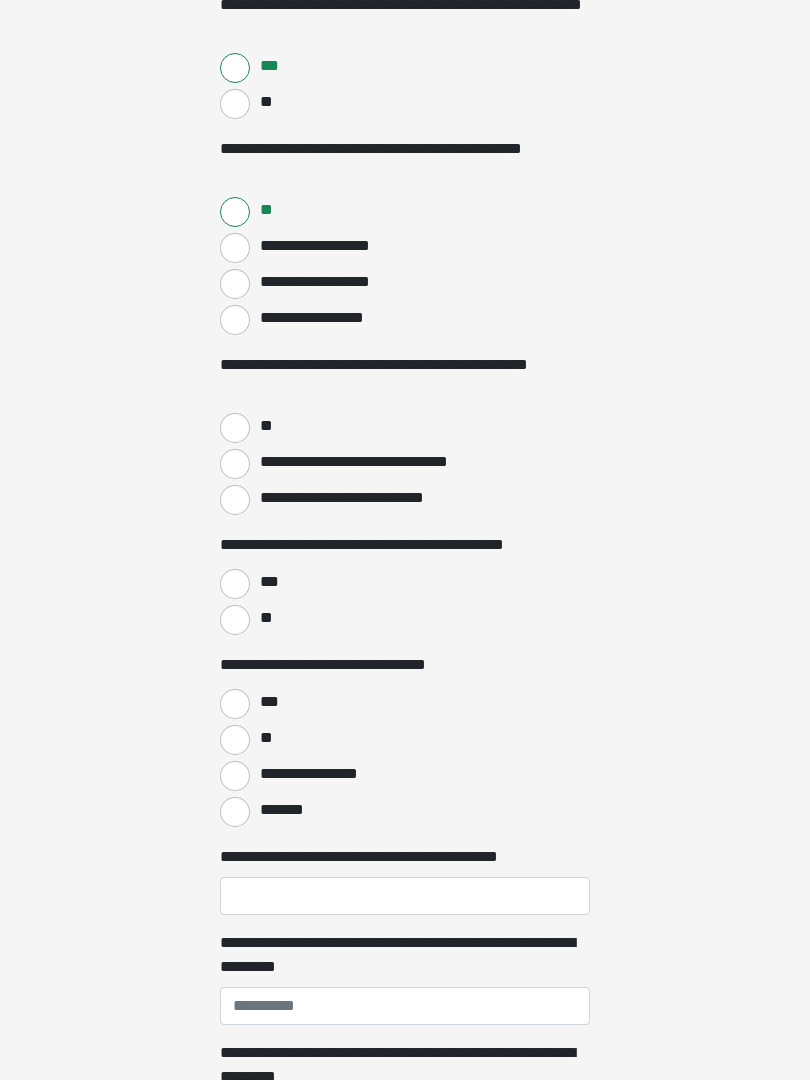 click on "**" at bounding box center (235, 429) 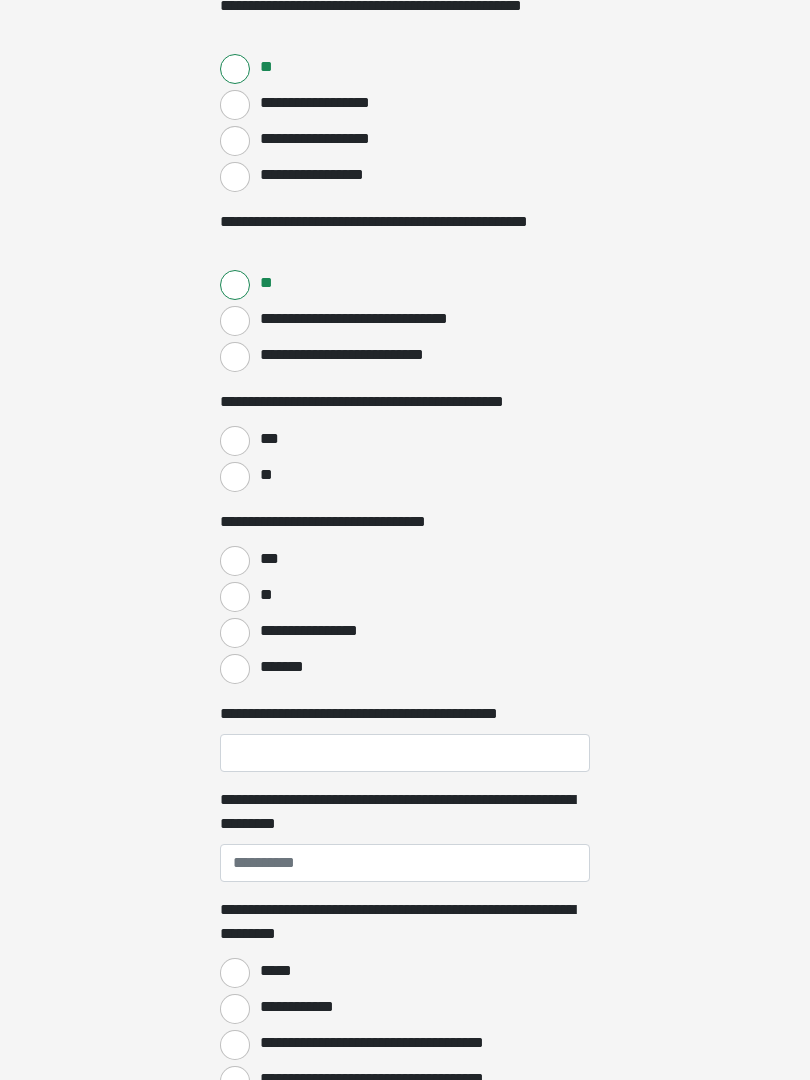 scroll, scrollTop: 891, scrollLeft: 0, axis: vertical 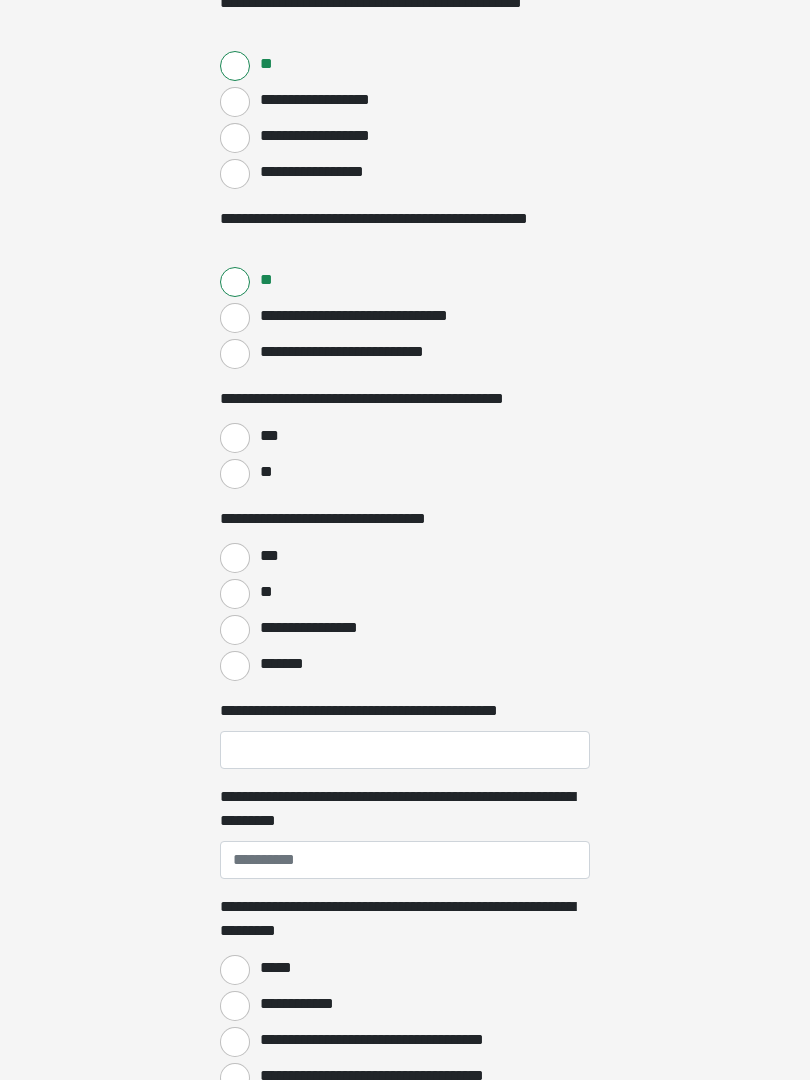 click on "***" at bounding box center (235, 438) 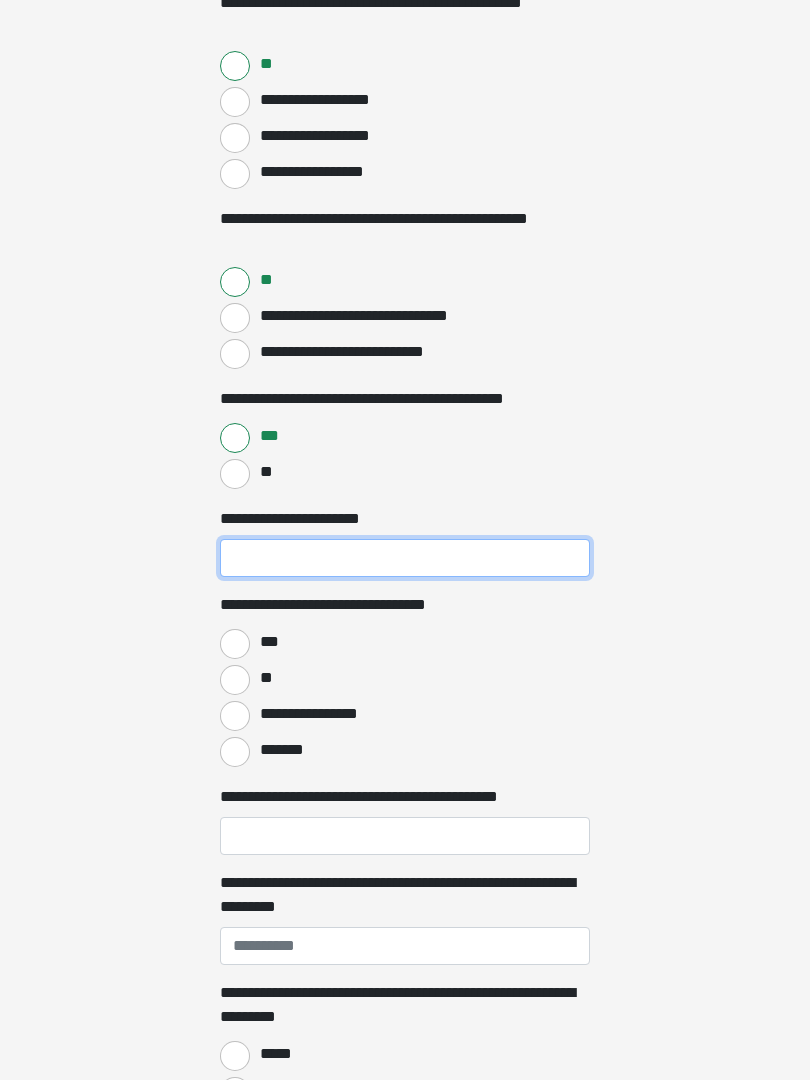 click on "**********" at bounding box center [405, 558] 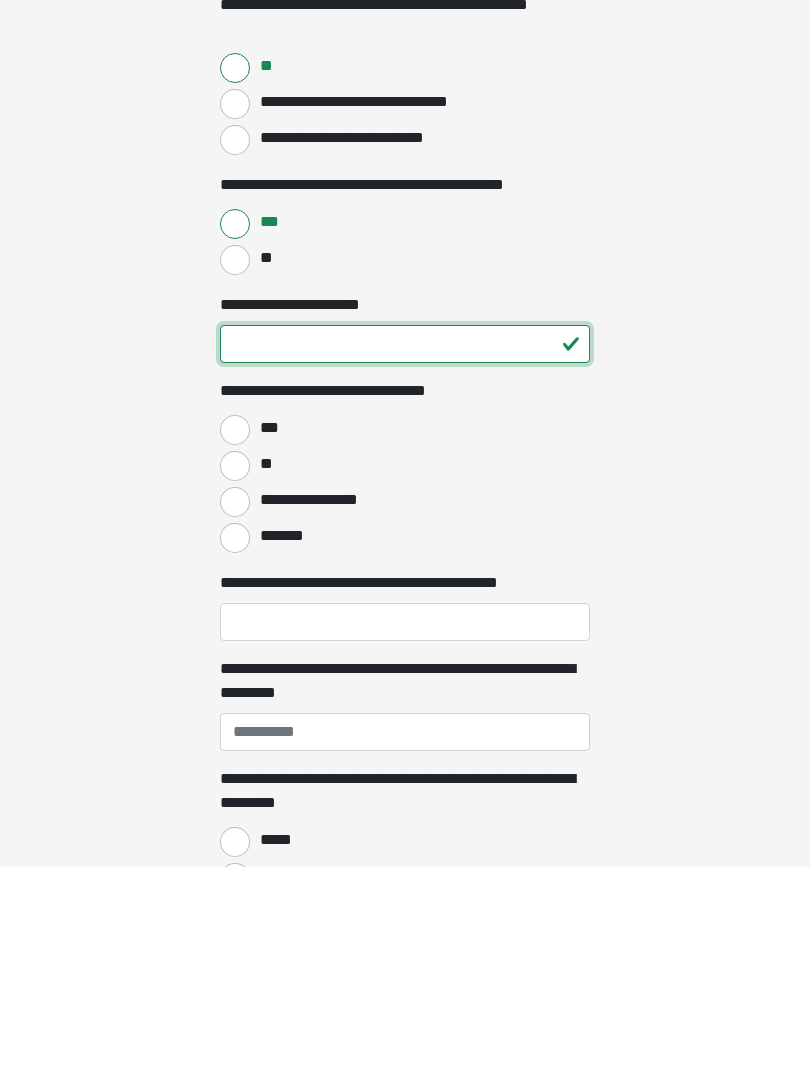 type on "**" 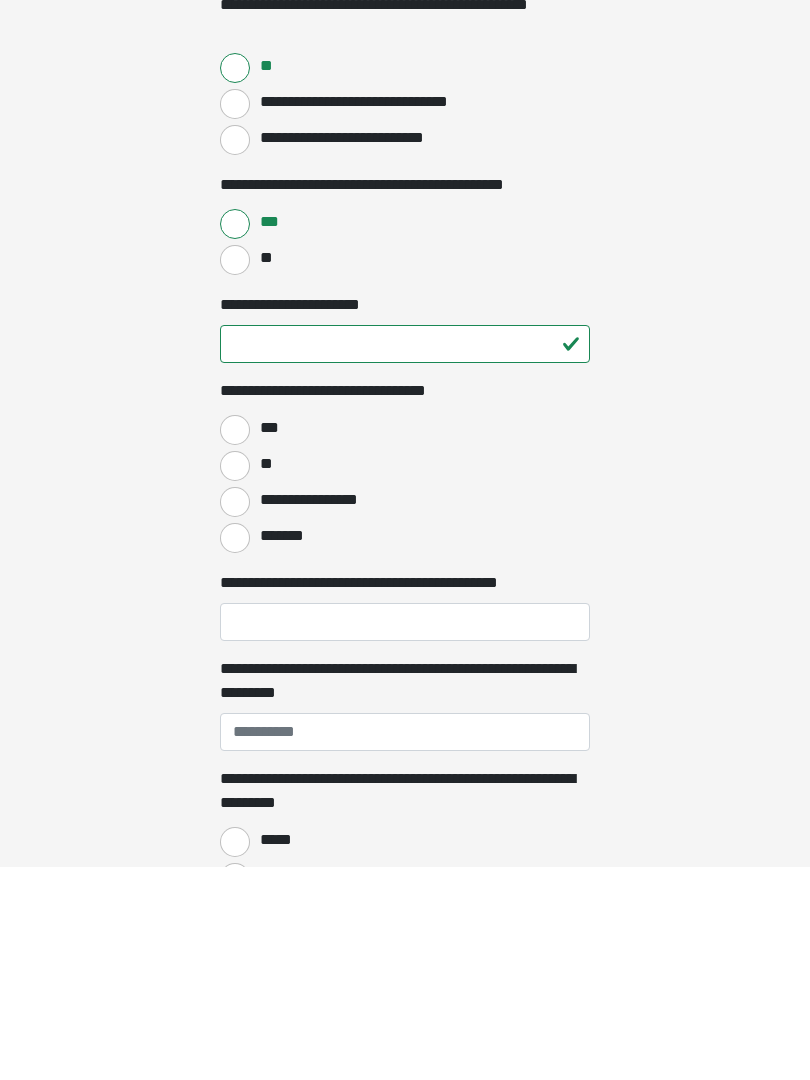 click on "***" at bounding box center (235, 644) 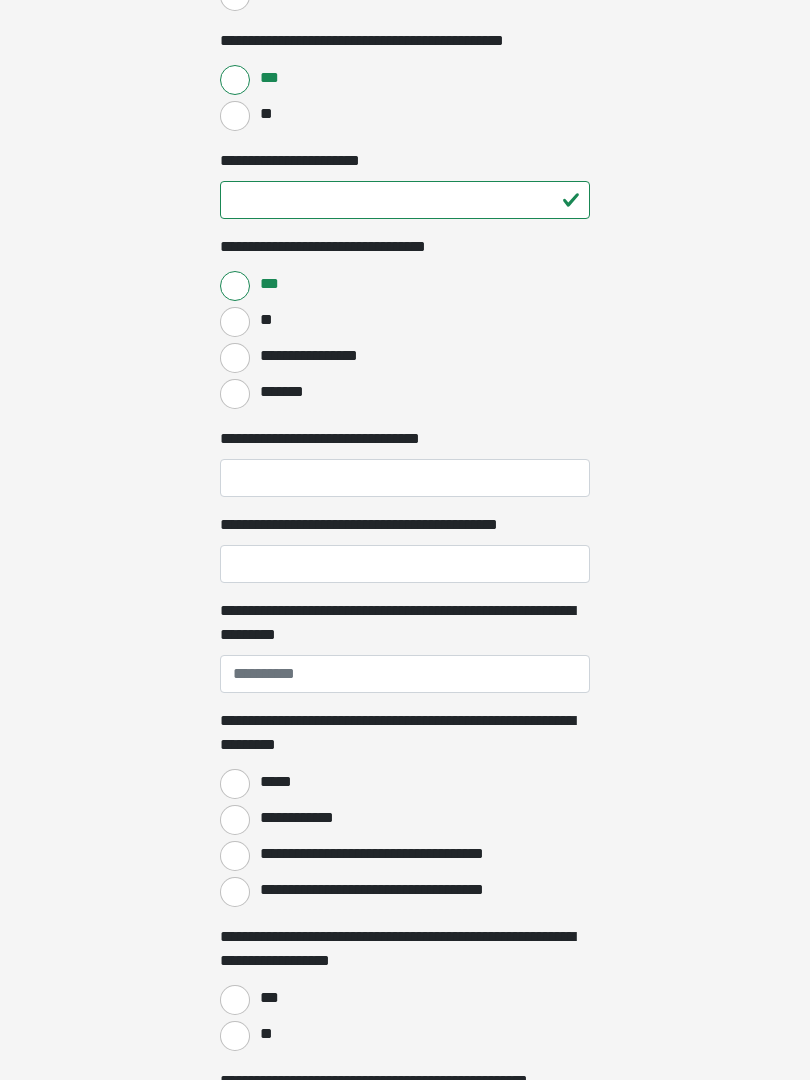 scroll, scrollTop: 1250, scrollLeft: 0, axis: vertical 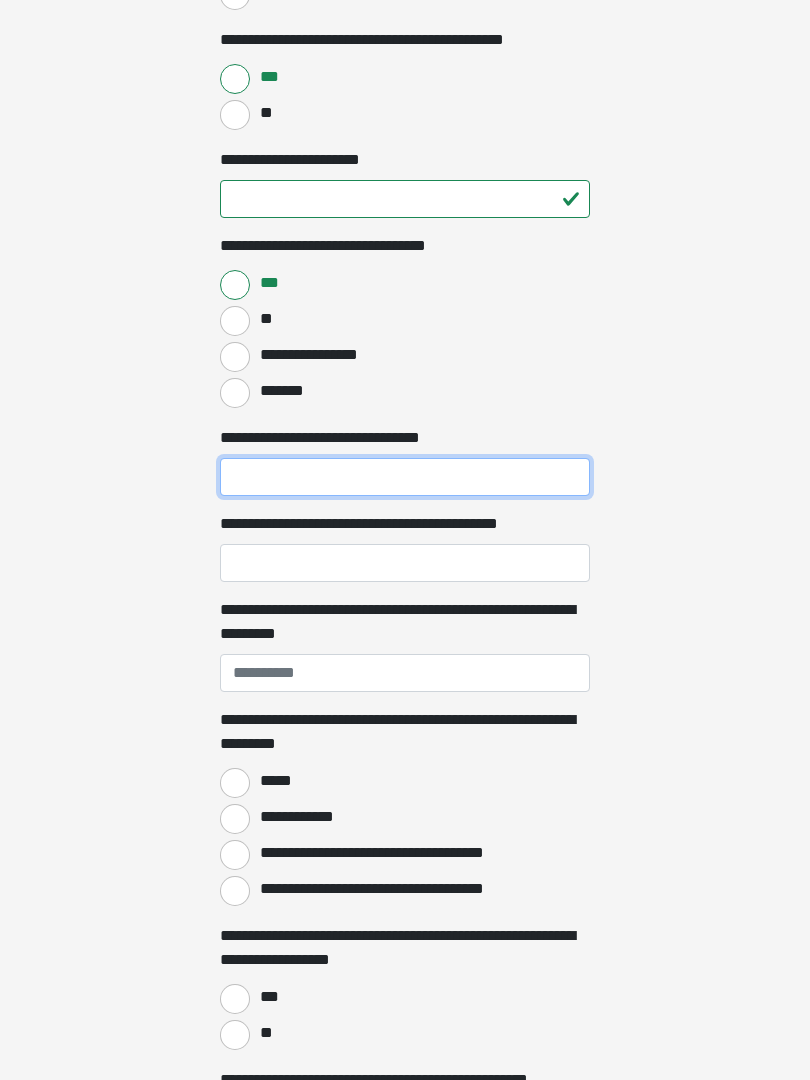 click on "**********" at bounding box center [405, 477] 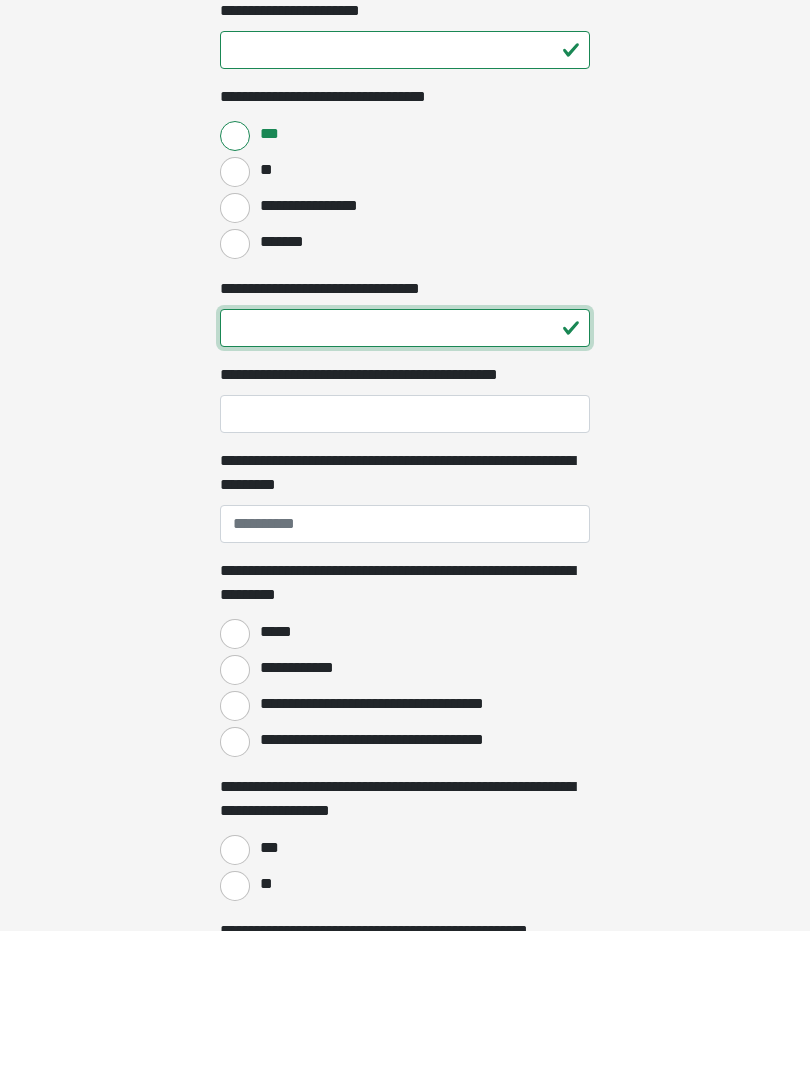 type on "**" 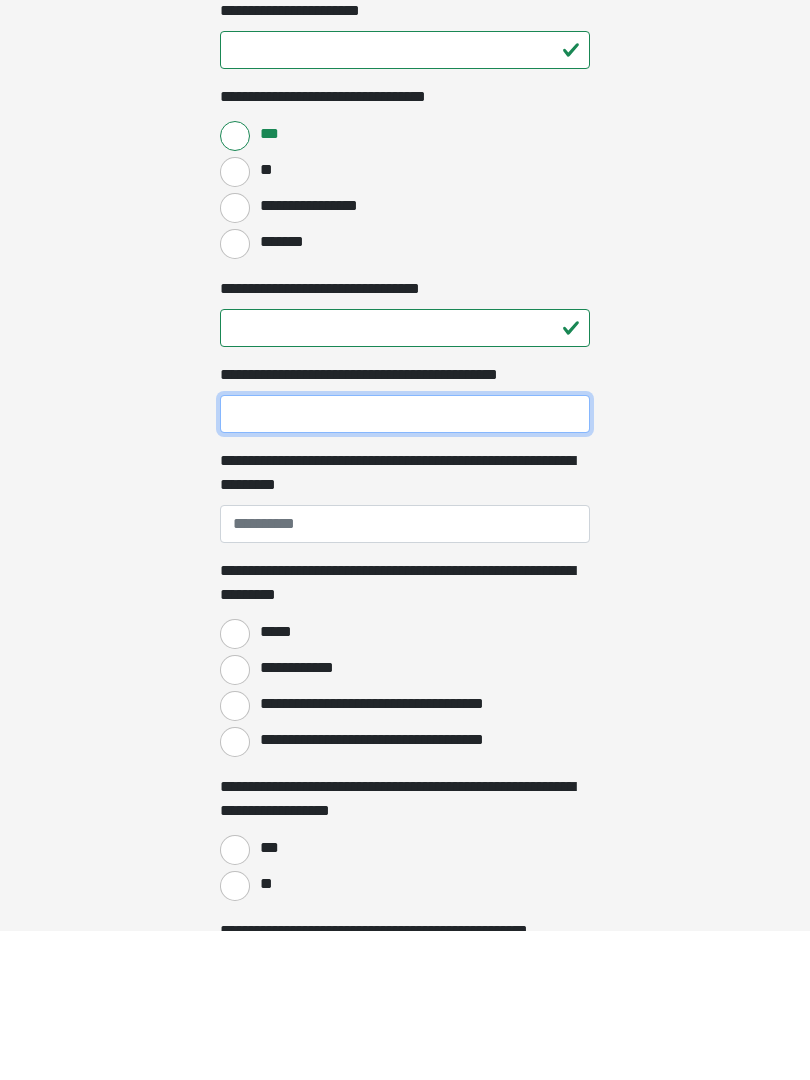 click on "**********" at bounding box center (405, 563) 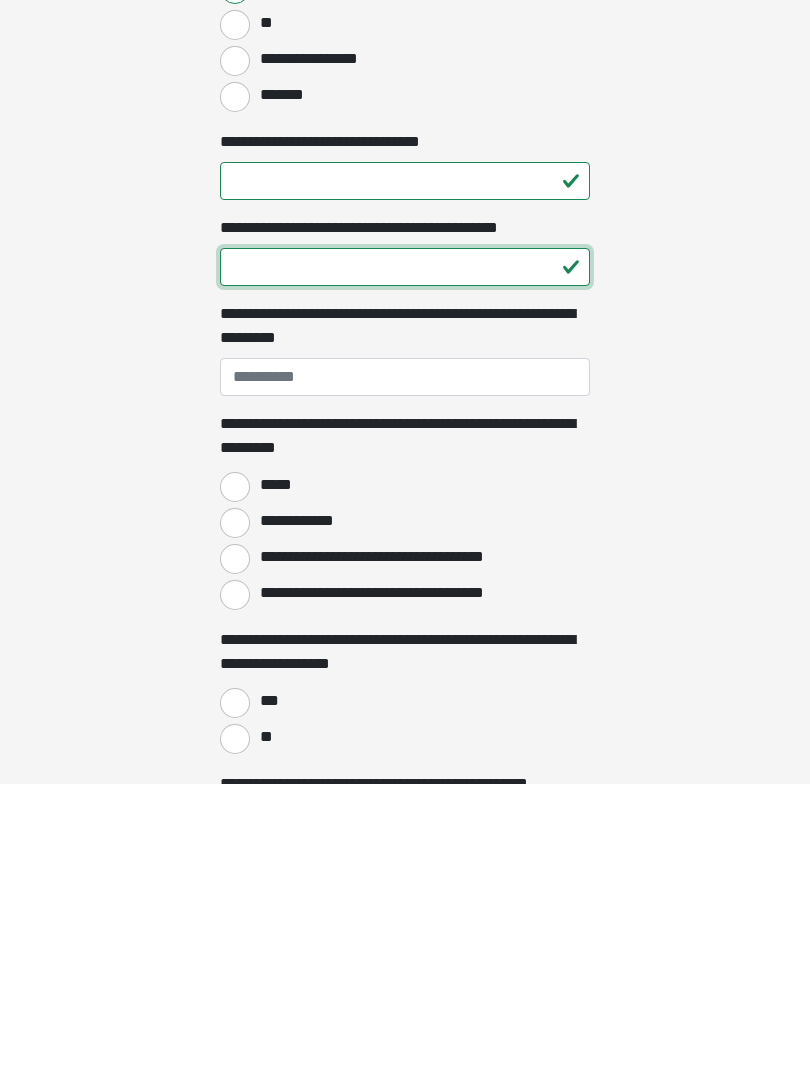 type on "**" 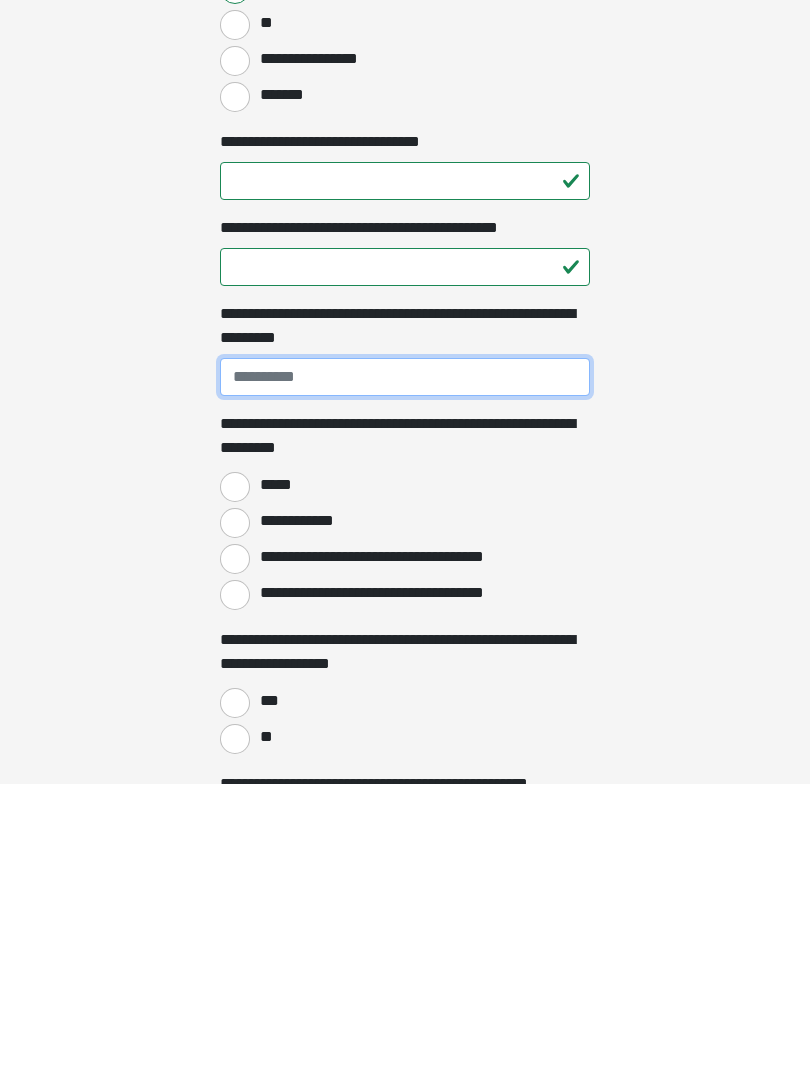 click on "**********" at bounding box center (405, 673) 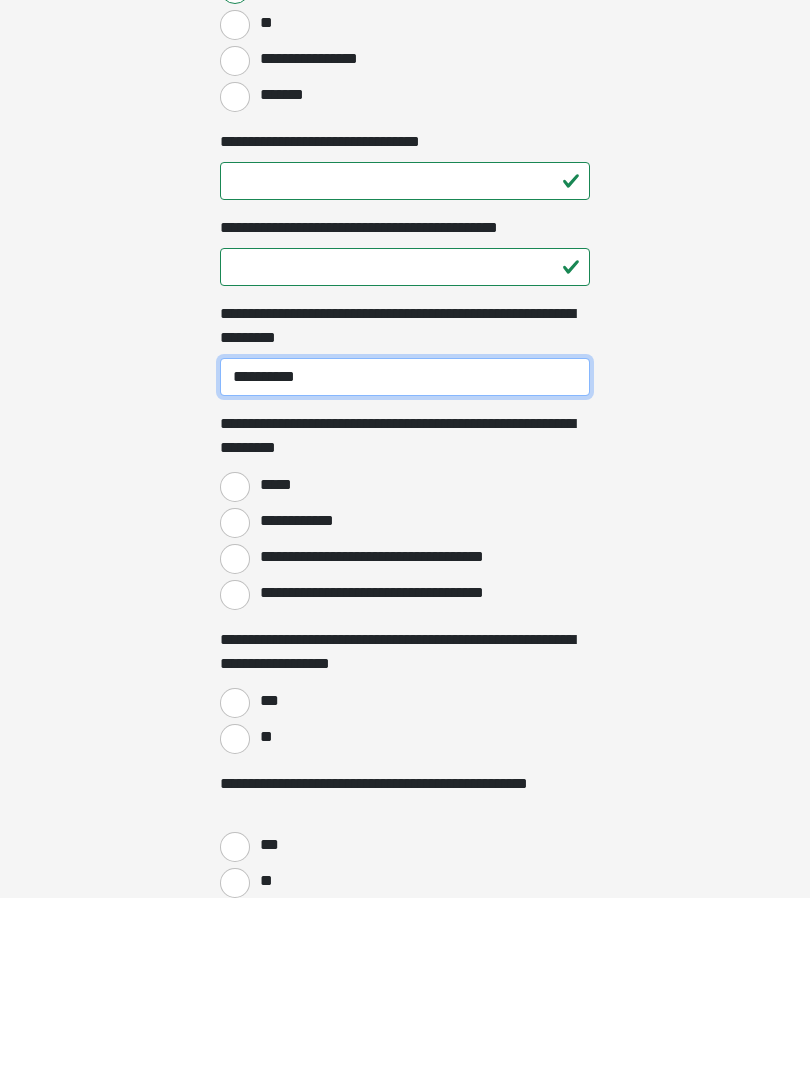 scroll, scrollTop: 1364, scrollLeft: 0, axis: vertical 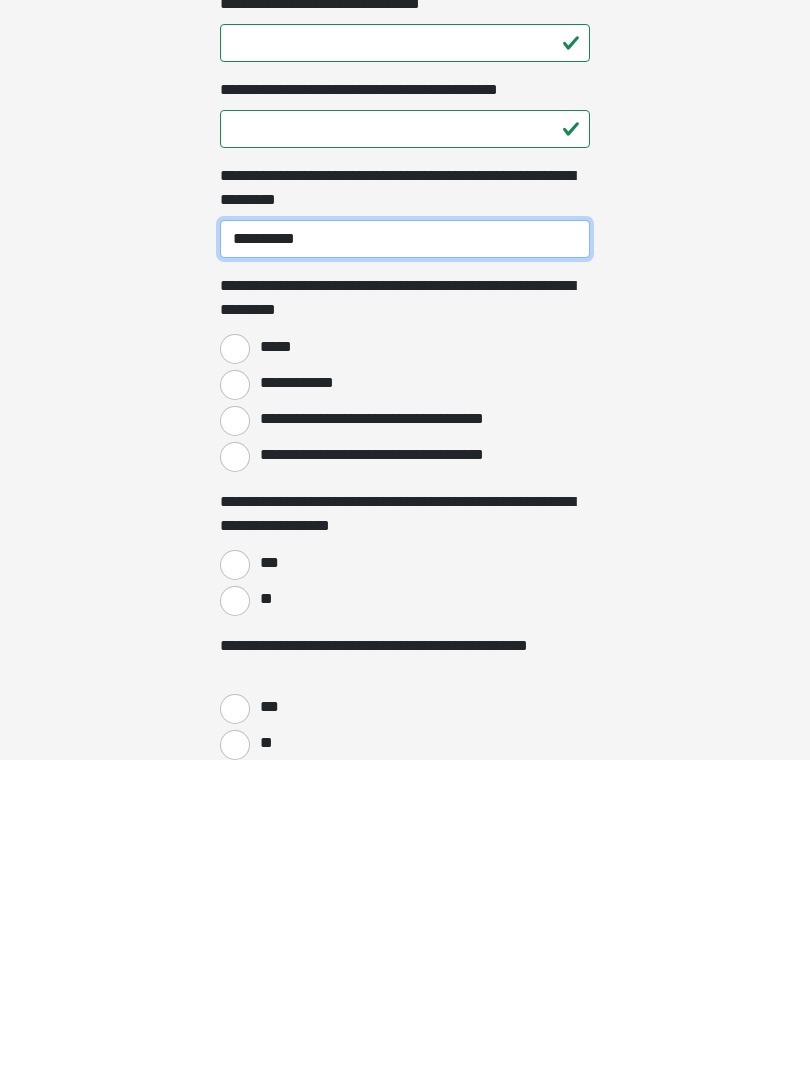 type on "**********" 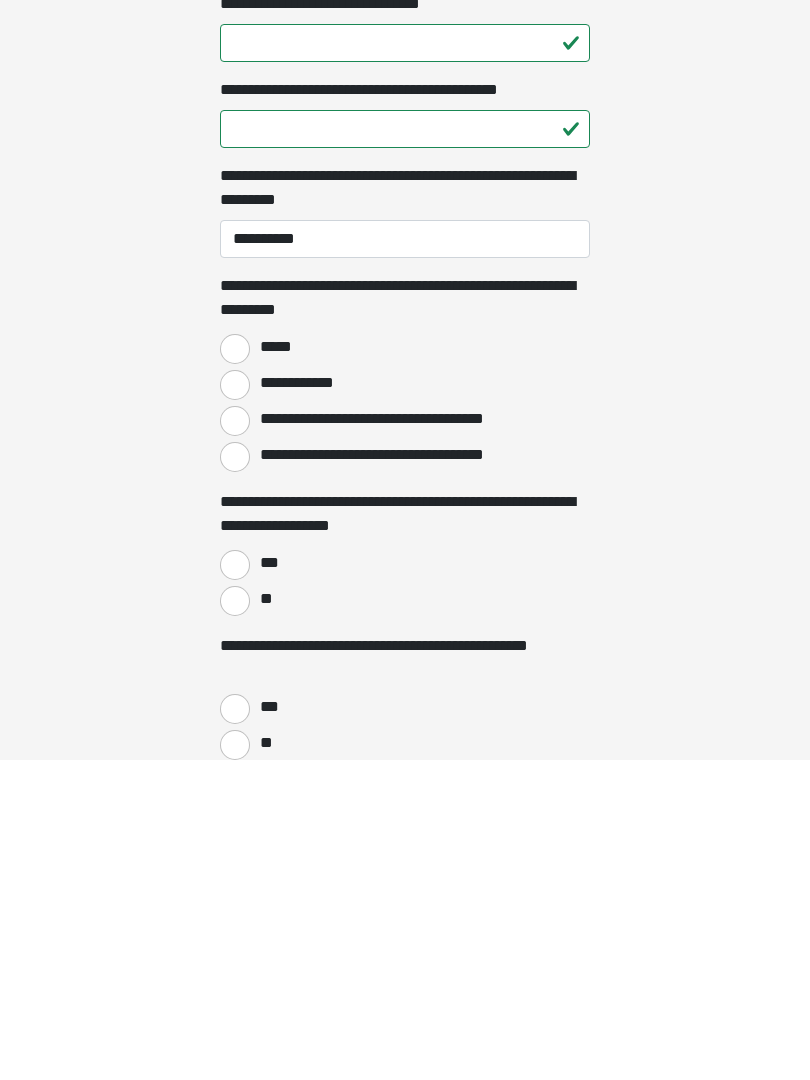click on "**********" at bounding box center [235, 741] 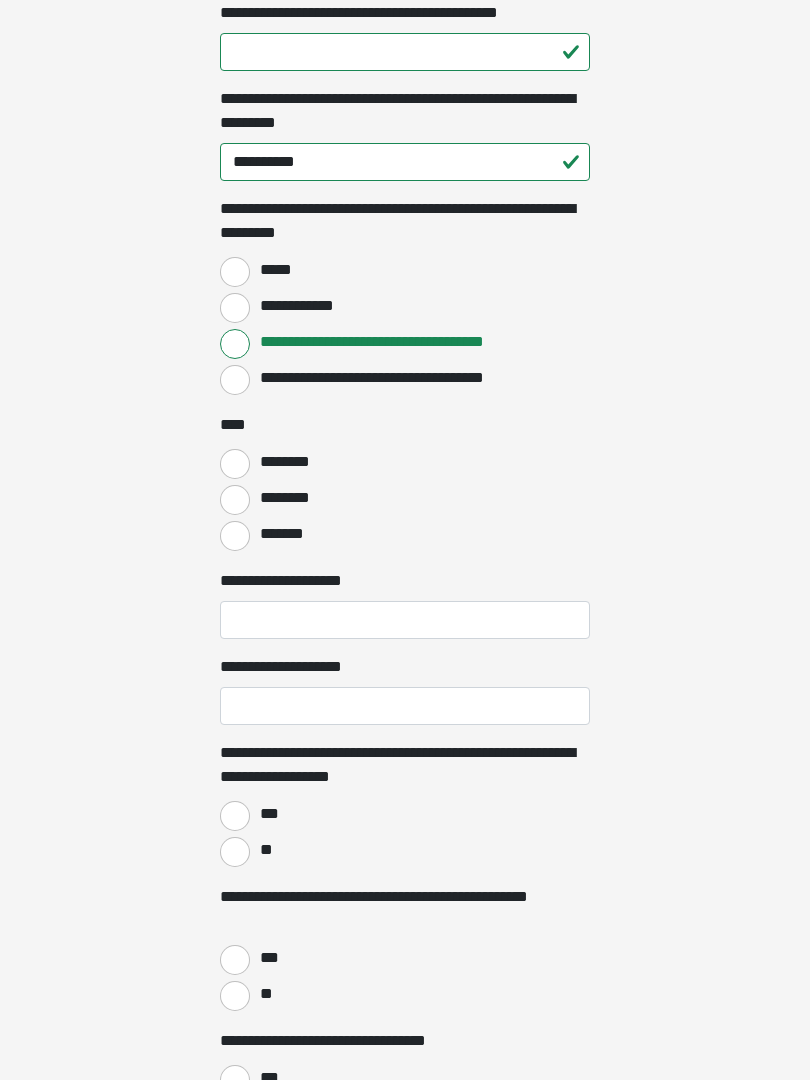 scroll, scrollTop: 1761, scrollLeft: 0, axis: vertical 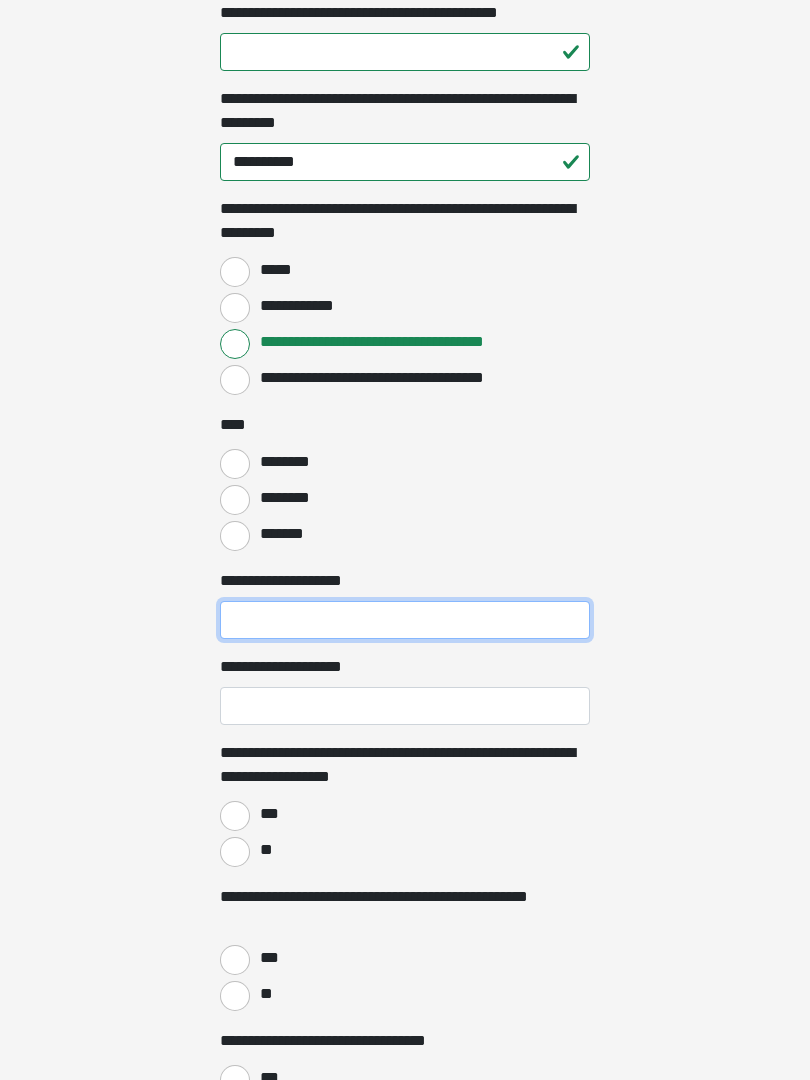 click on "**********" at bounding box center (405, 620) 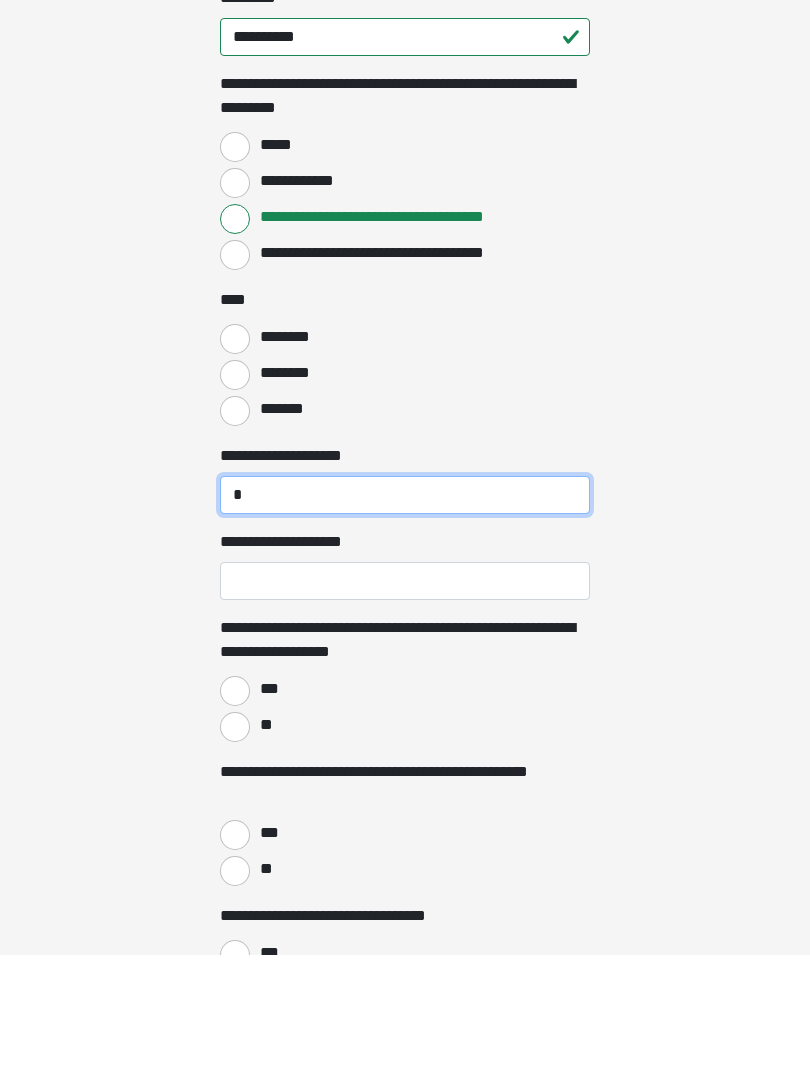 type on "*" 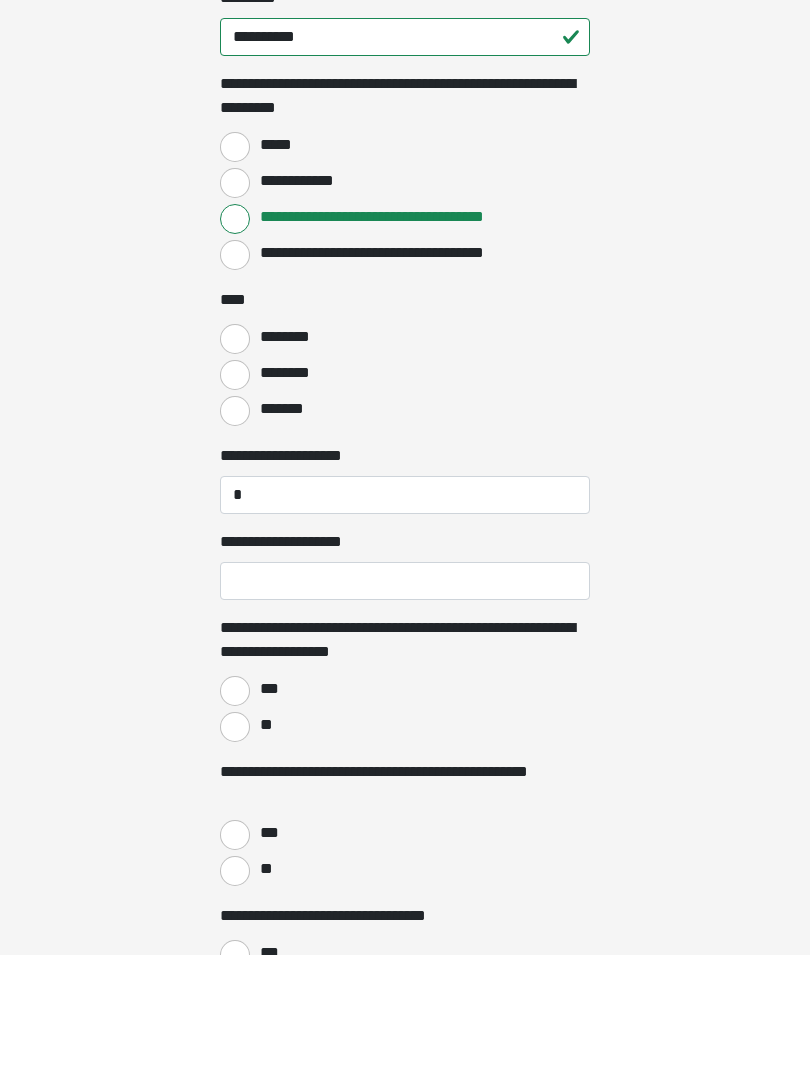 click on "**********" at bounding box center (405, 707) 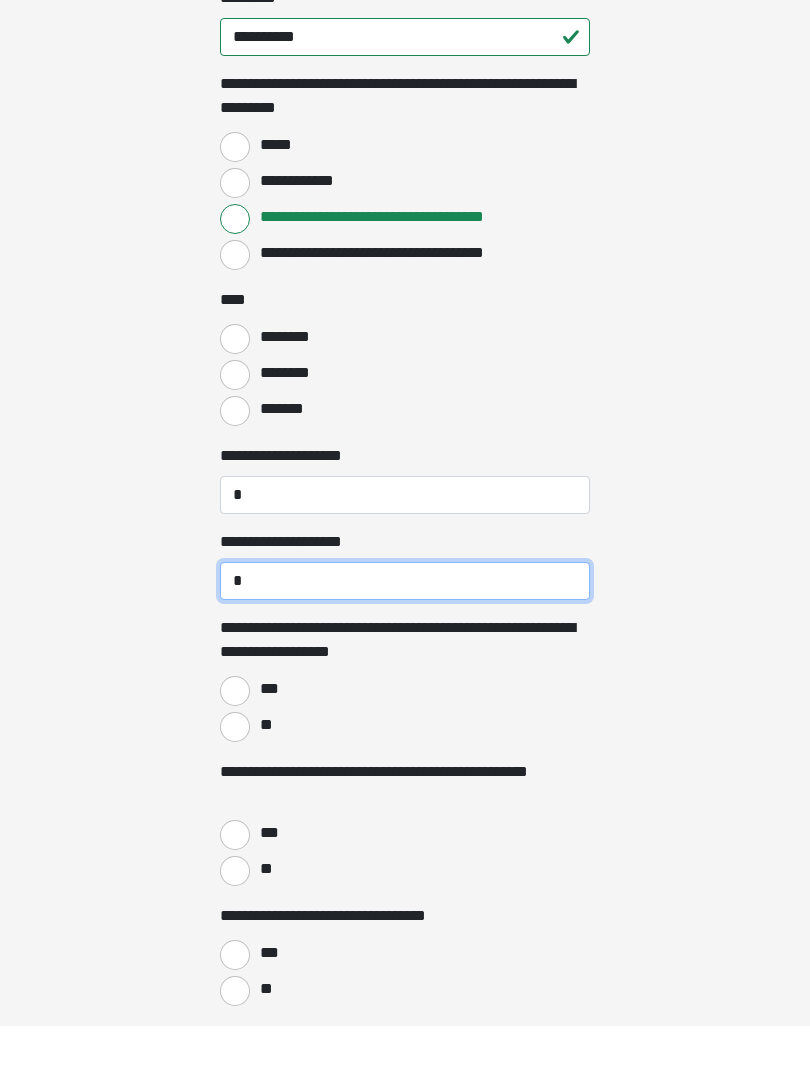 scroll, scrollTop: 1832, scrollLeft: 0, axis: vertical 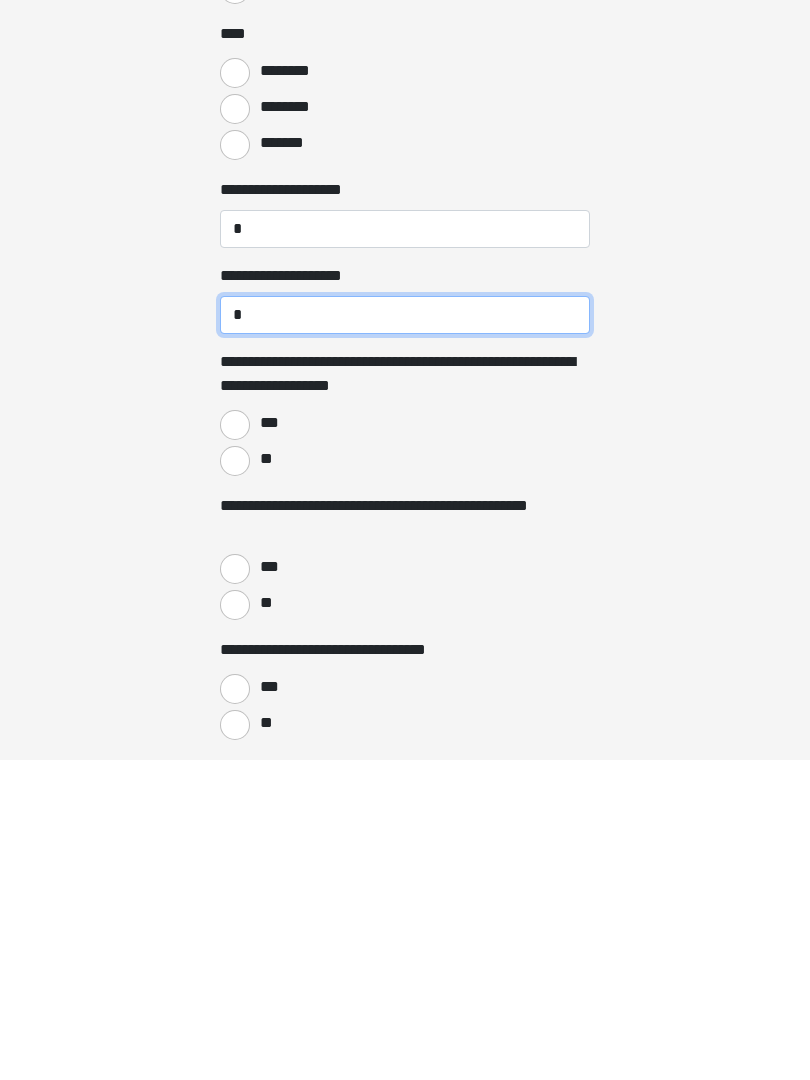 type on "*" 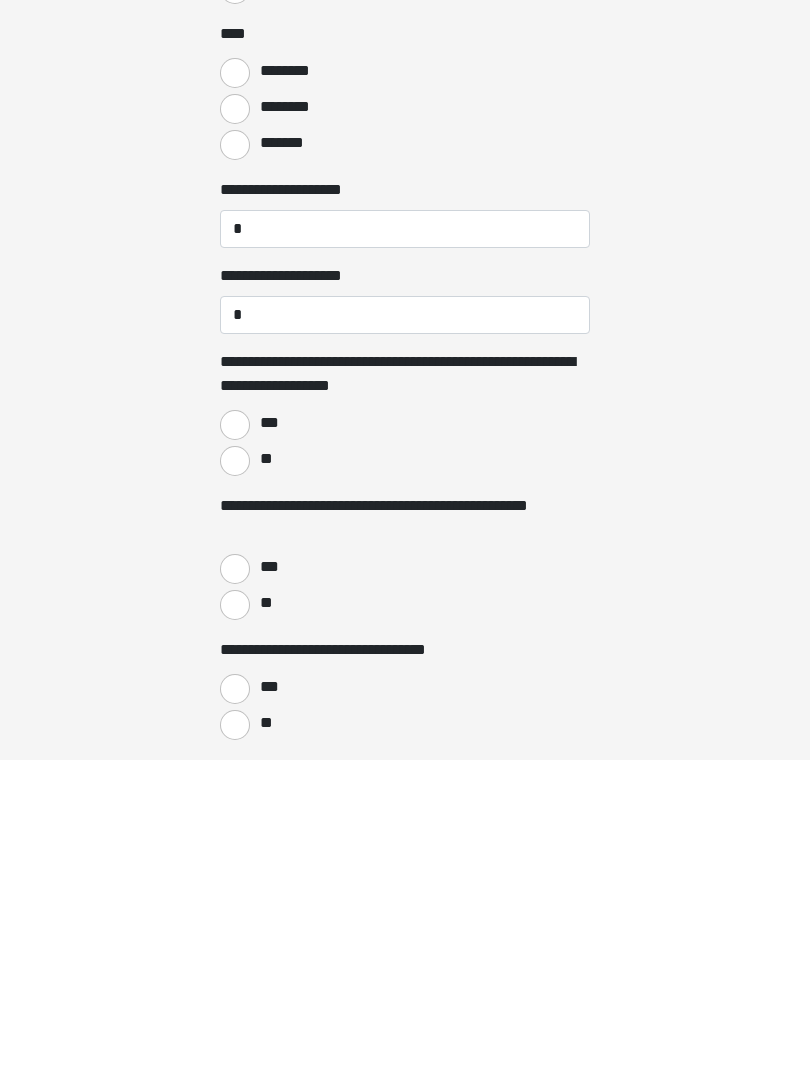 click on "**" at bounding box center (235, 925) 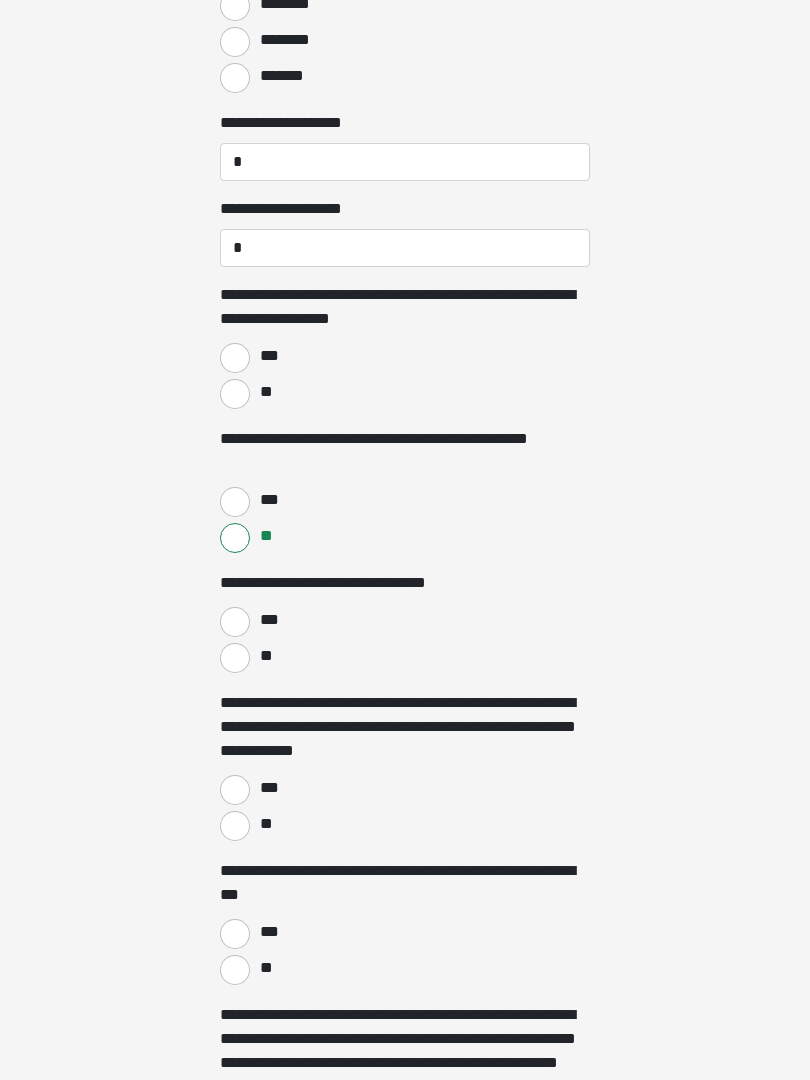scroll, scrollTop: 2222, scrollLeft: 0, axis: vertical 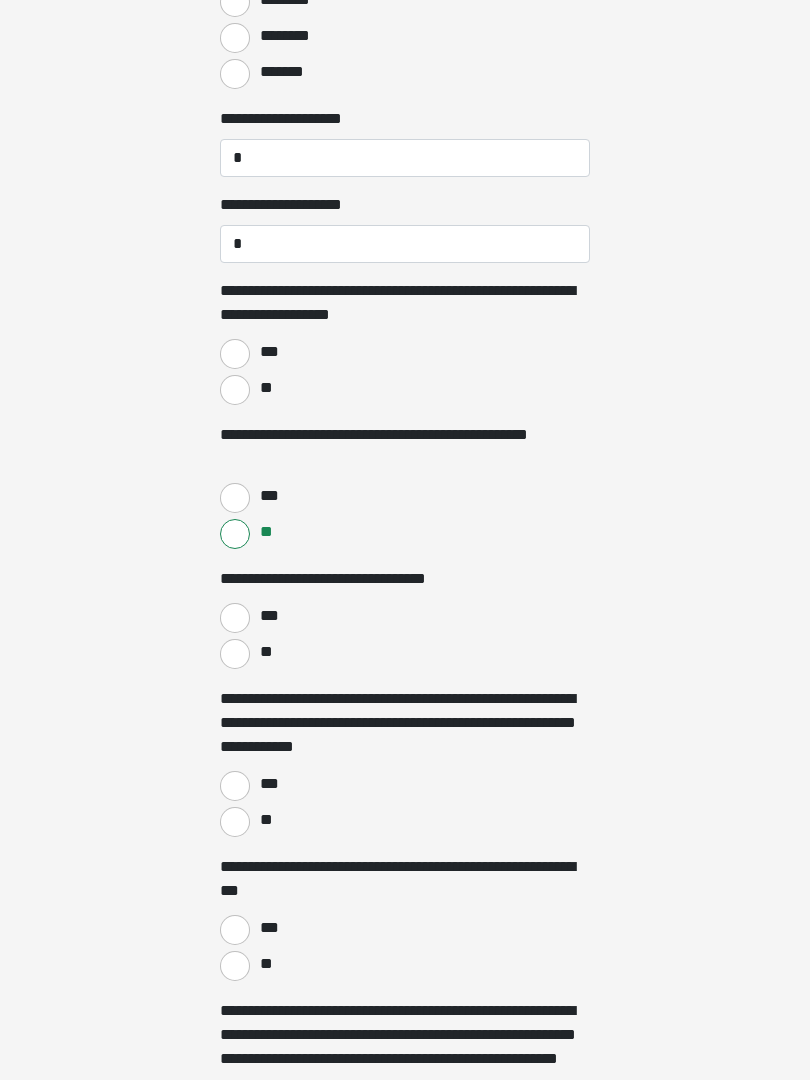 click on "**" at bounding box center (235, 655) 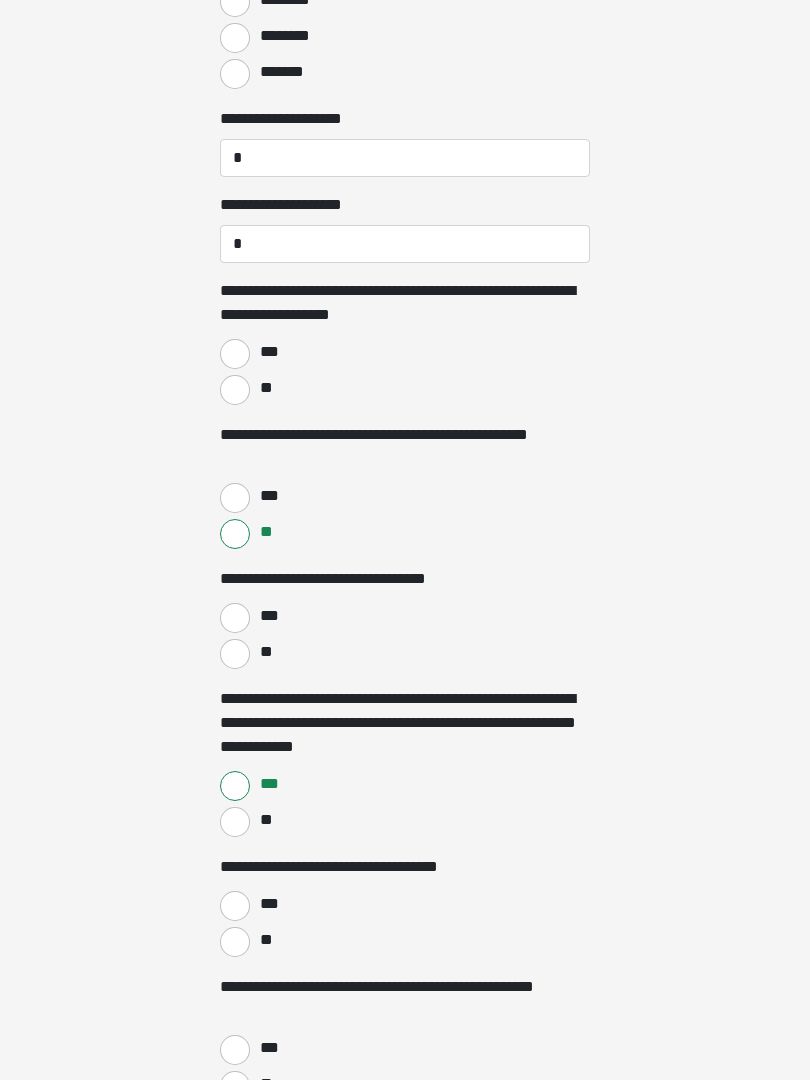 click on "**" at bounding box center [235, 390] 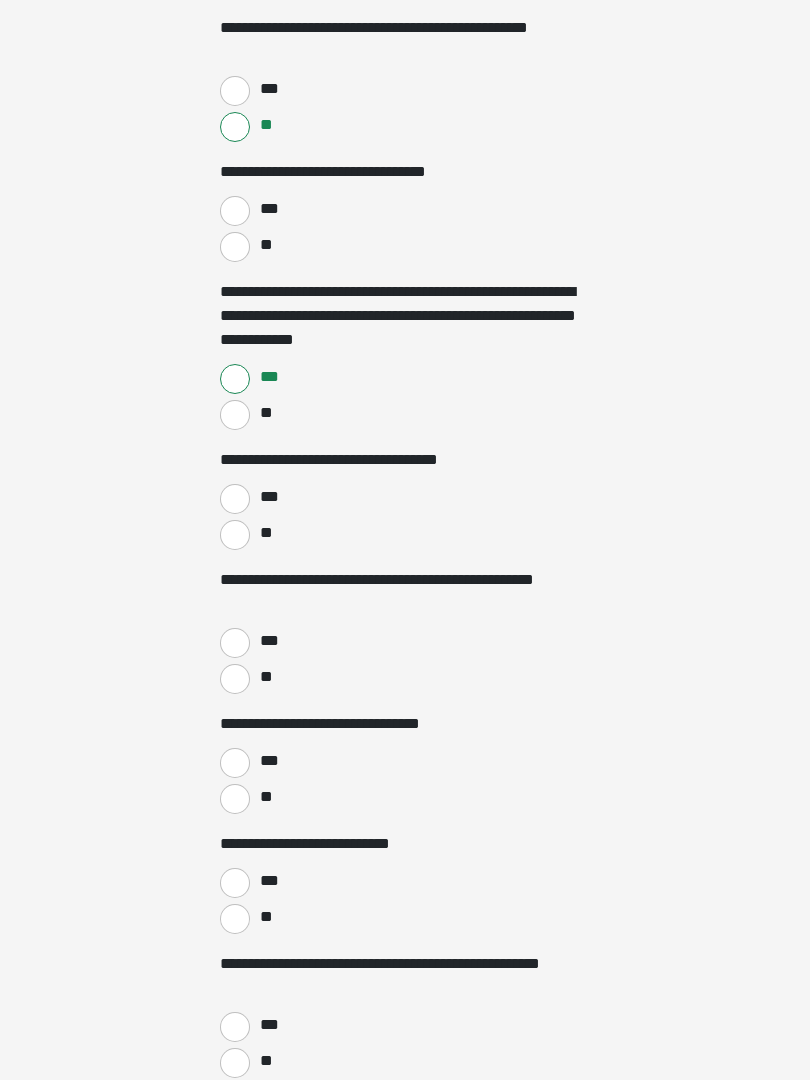 scroll, scrollTop: 2632, scrollLeft: 0, axis: vertical 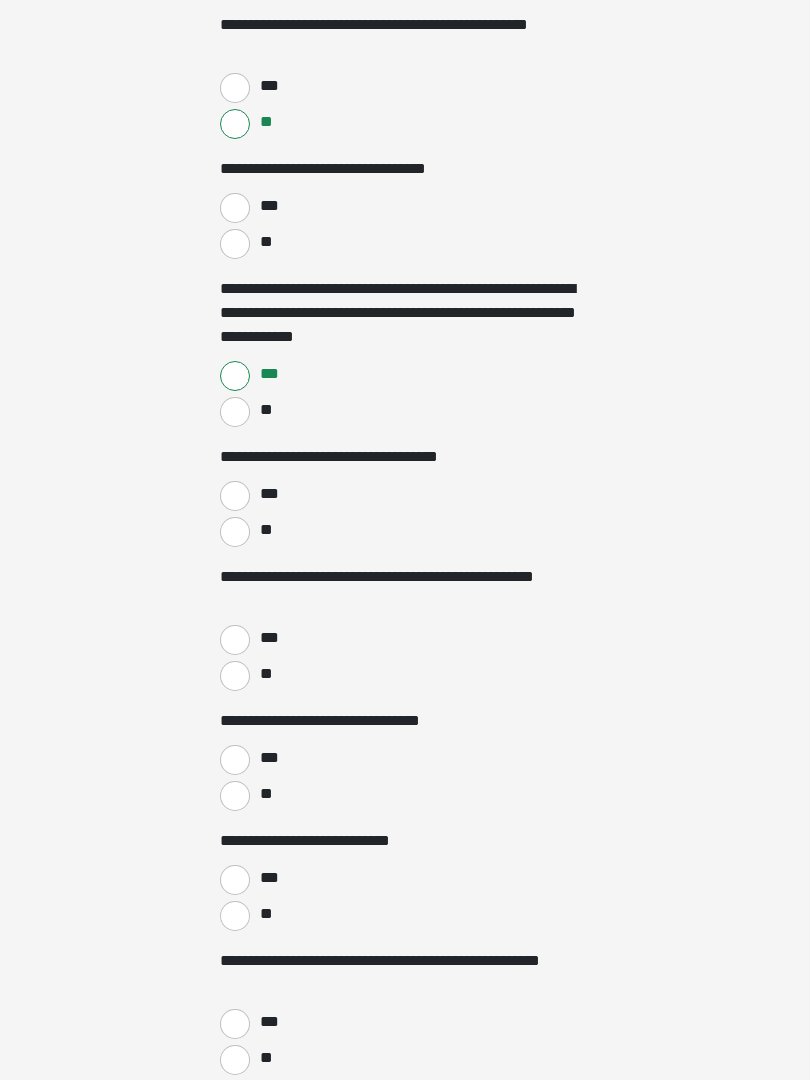 click on "***" at bounding box center [235, 497] 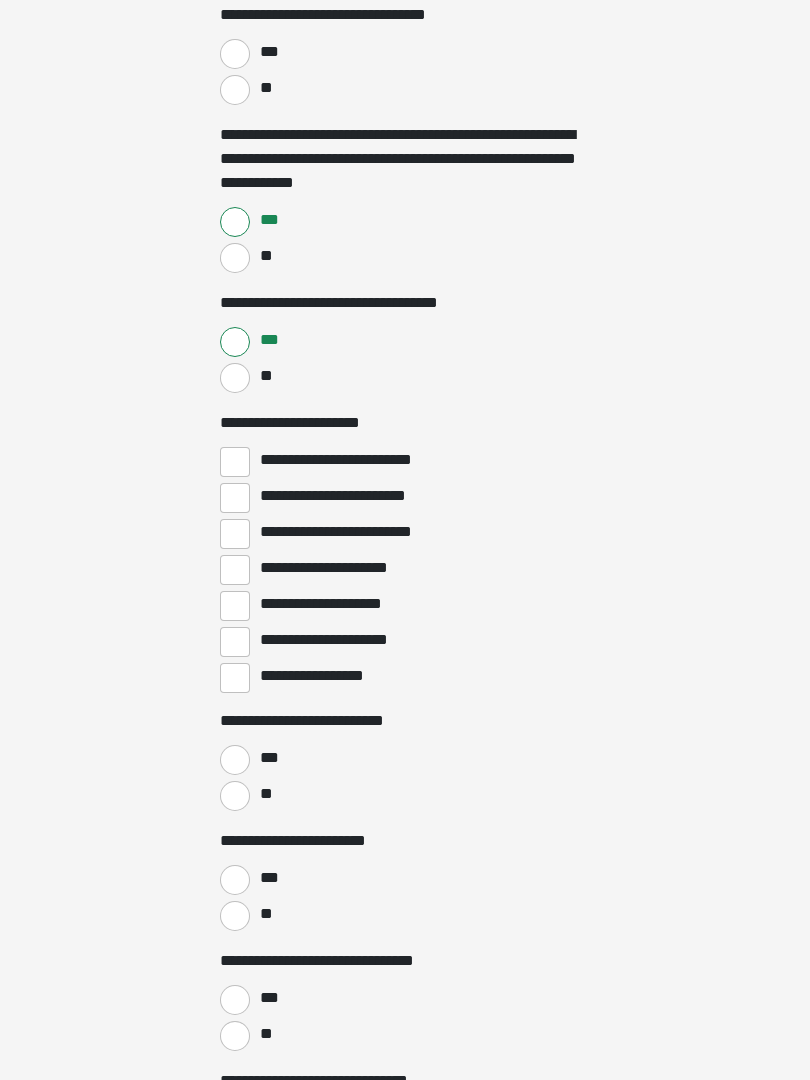scroll, scrollTop: 2792, scrollLeft: 0, axis: vertical 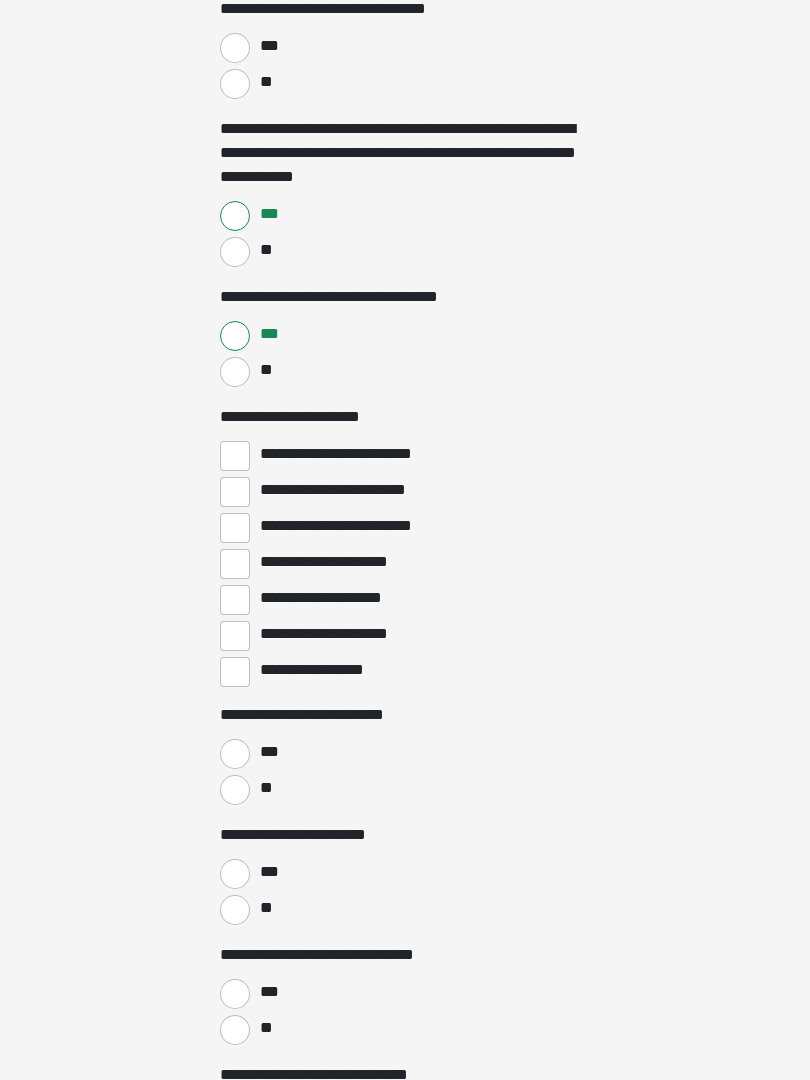 click on "**********" at bounding box center [235, 492] 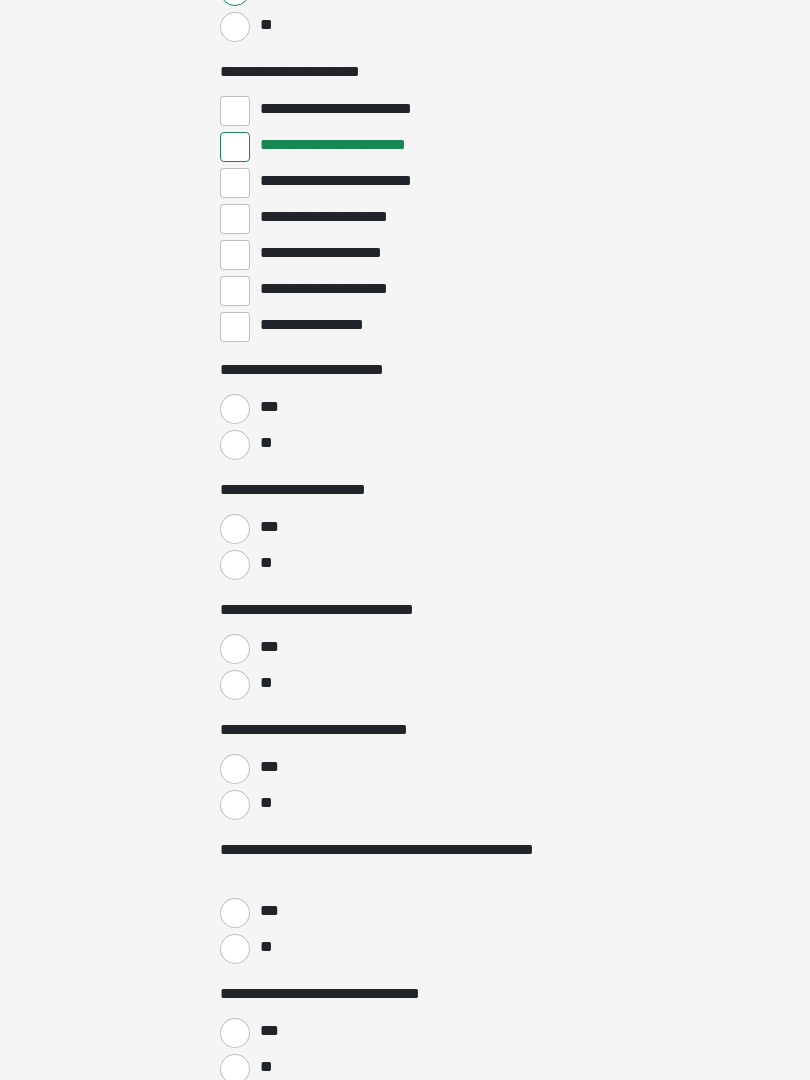 click on "**" at bounding box center (235, 446) 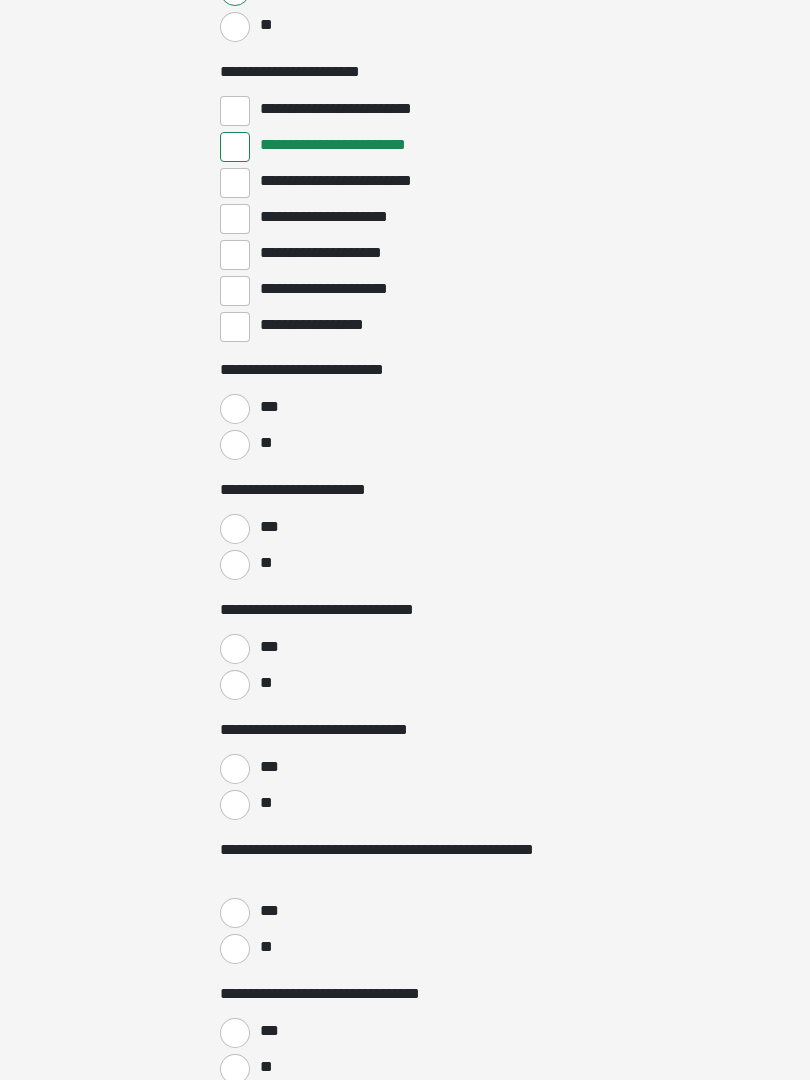 click on "**" at bounding box center (235, 565) 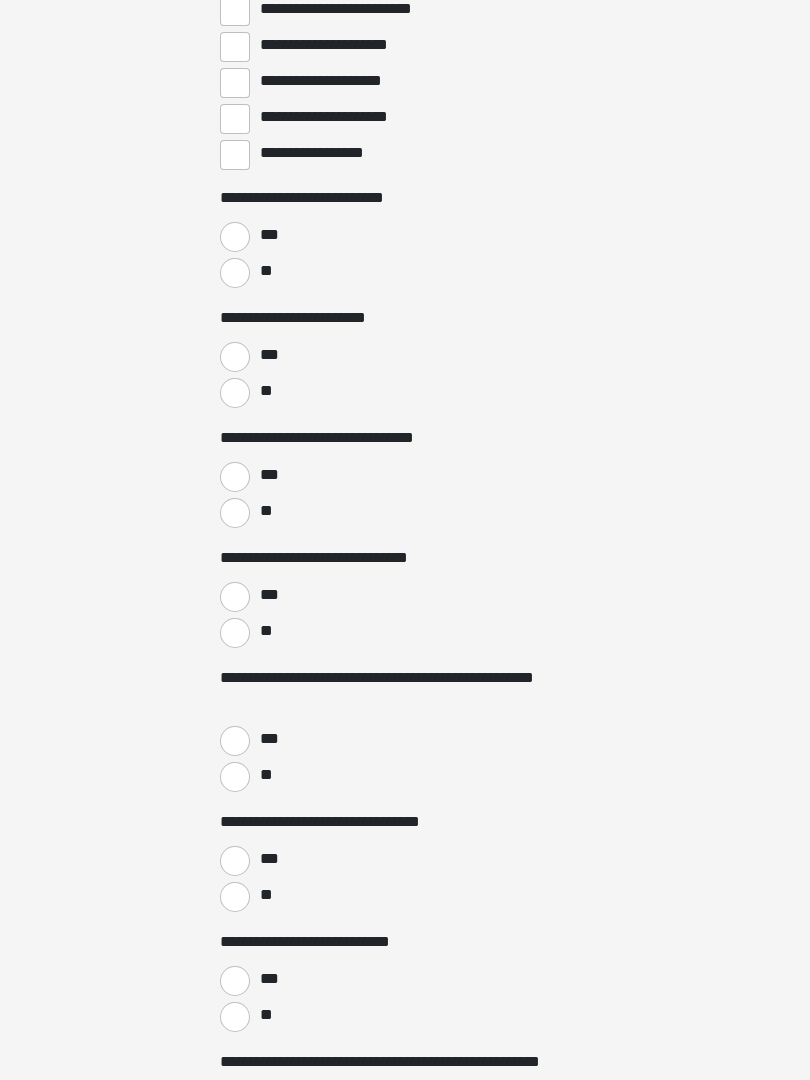 click on "**" at bounding box center (235, 514) 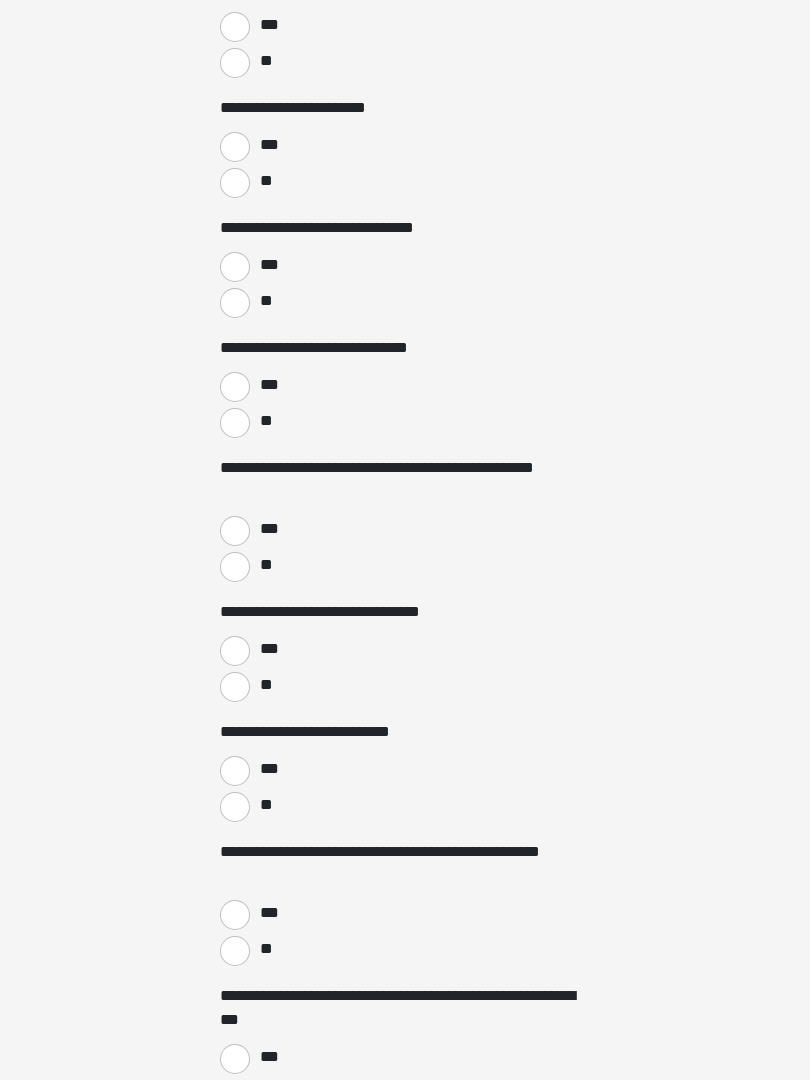 scroll, scrollTop: 3525, scrollLeft: 0, axis: vertical 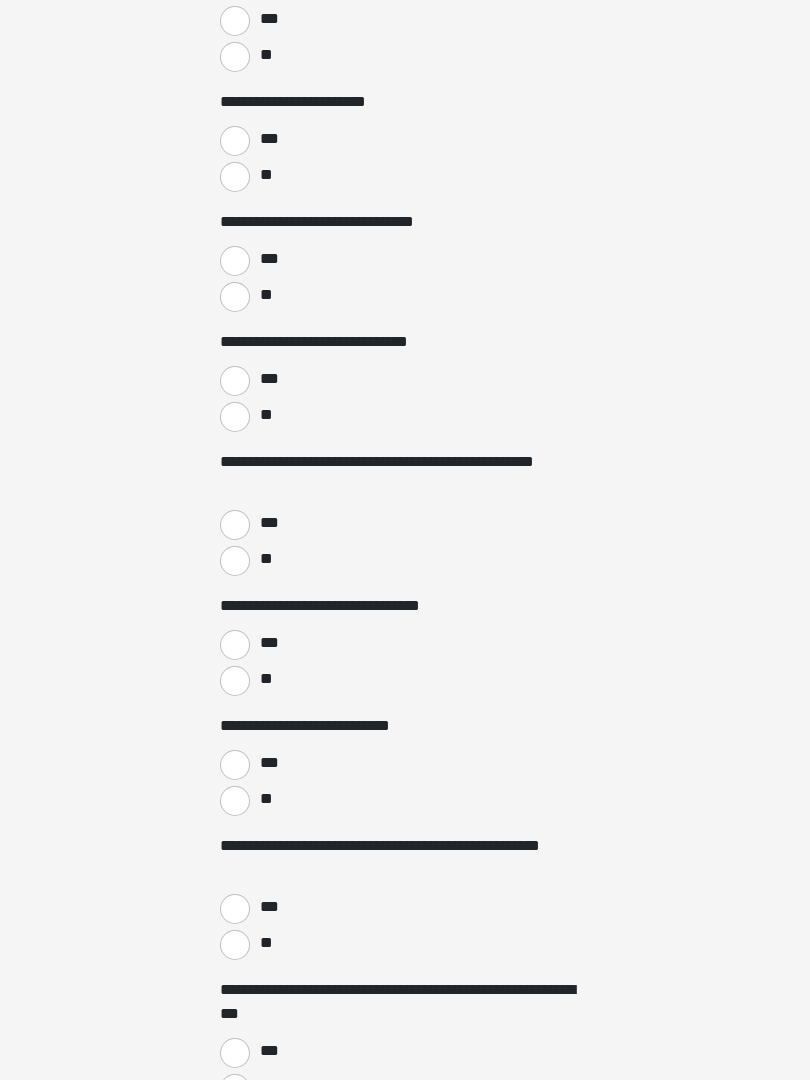 click on "**" at bounding box center (235, 562) 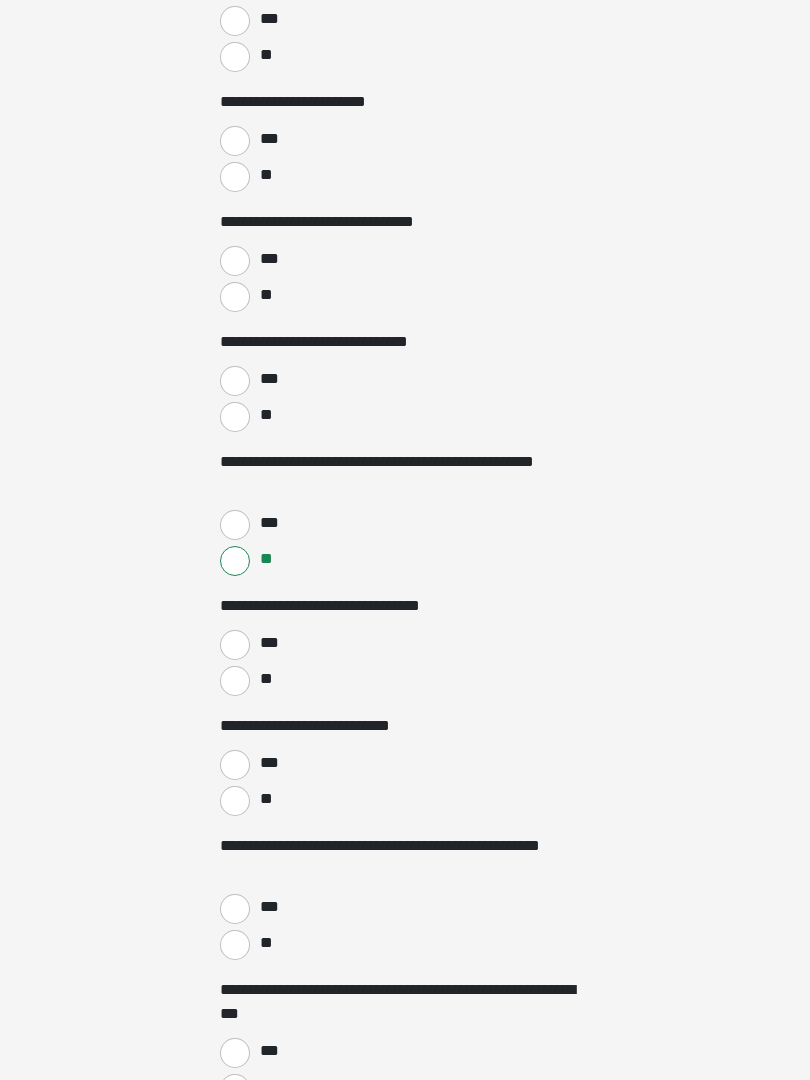 click on "**" at bounding box center (235, 681) 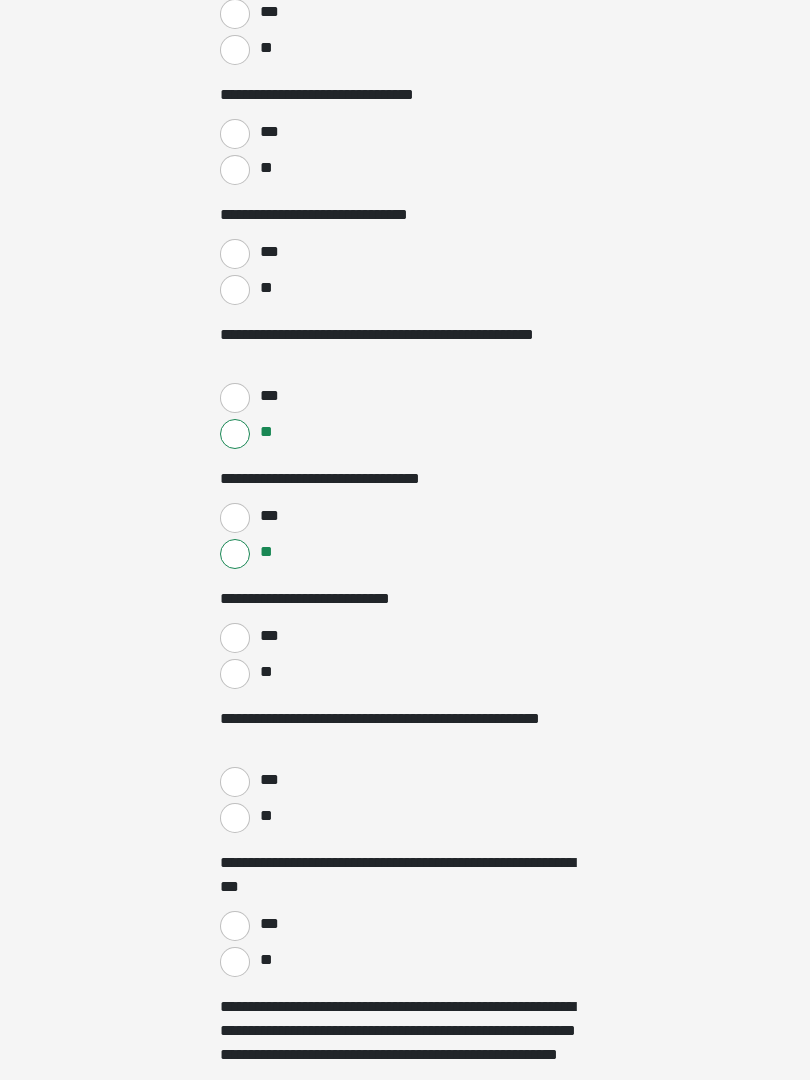 scroll, scrollTop: 3655, scrollLeft: 0, axis: vertical 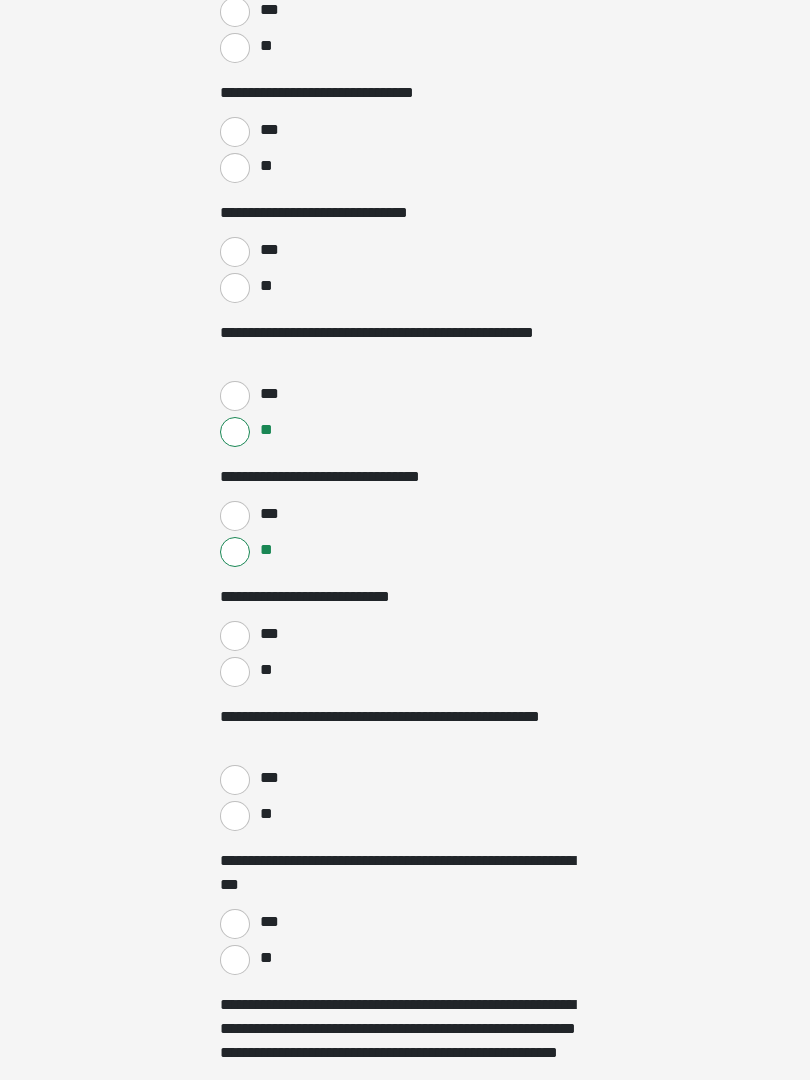 click on "**" at bounding box center (235, 672) 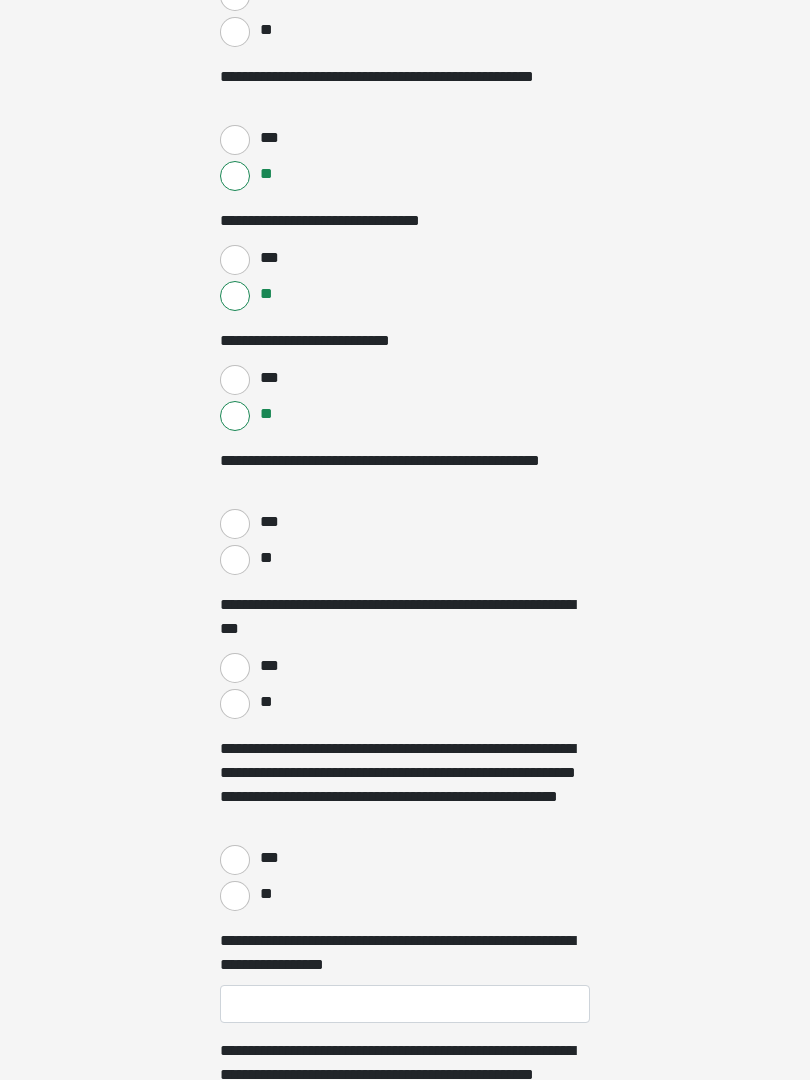 click on "**" at bounding box center [235, 561] 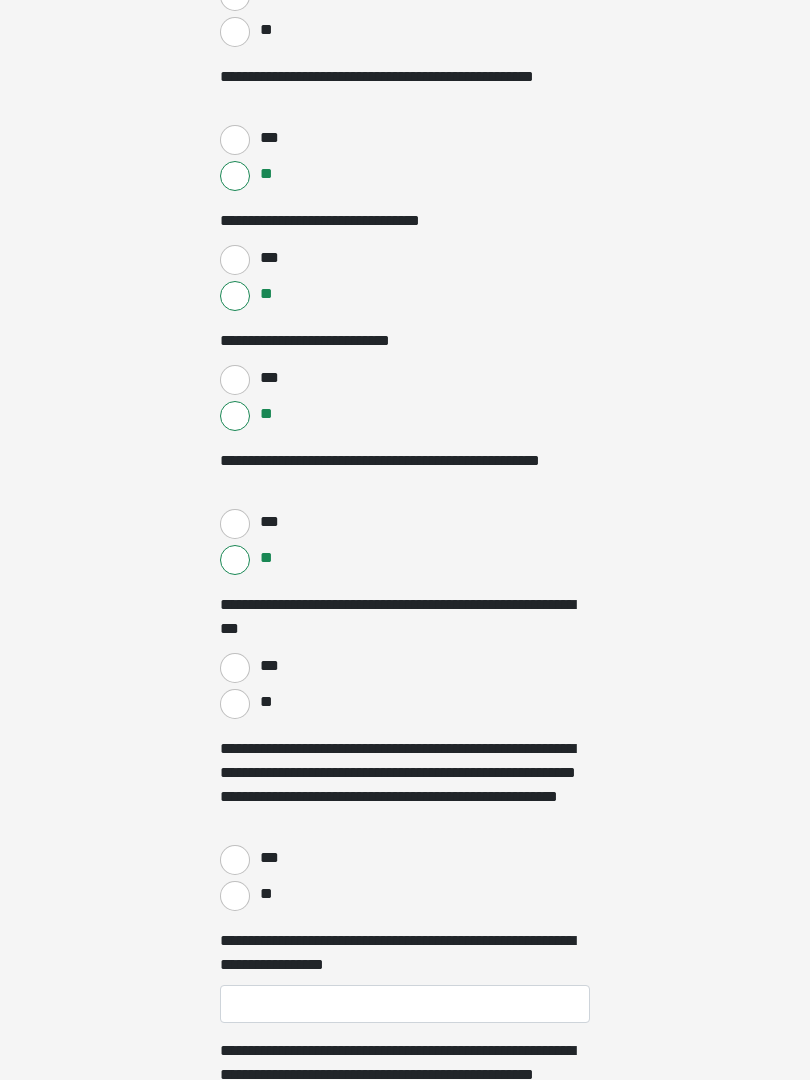 scroll, scrollTop: 3911, scrollLeft: 0, axis: vertical 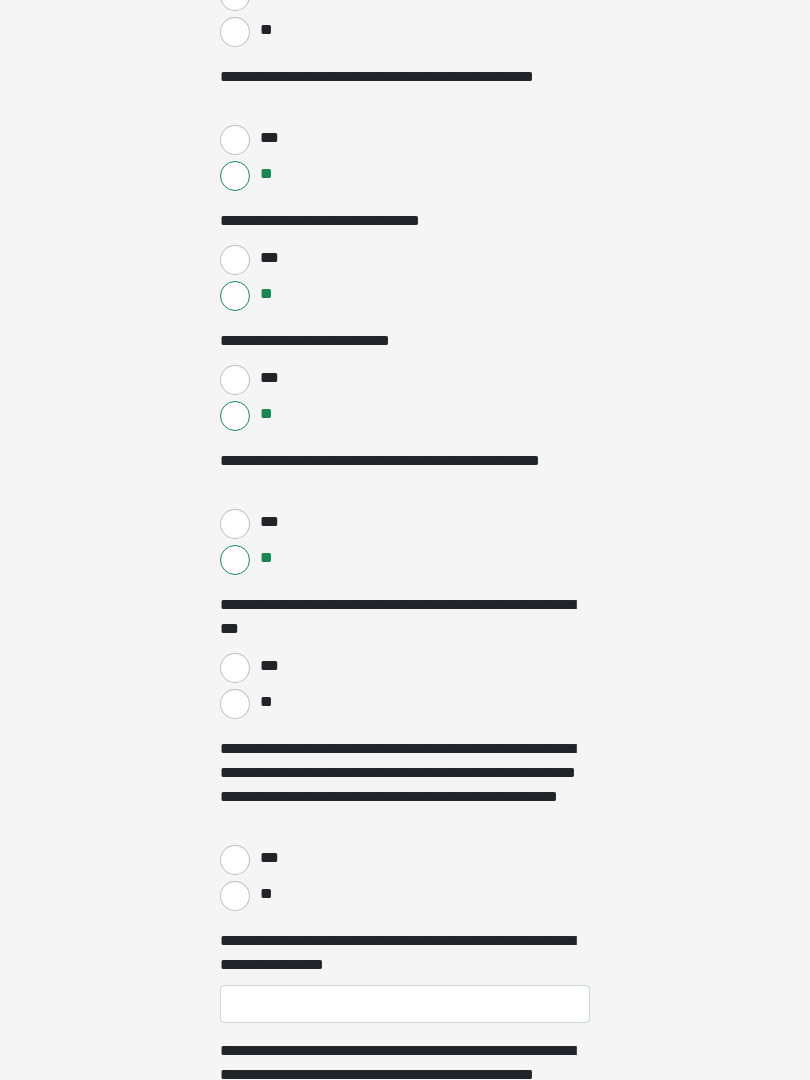 click on "***" at bounding box center [235, 668] 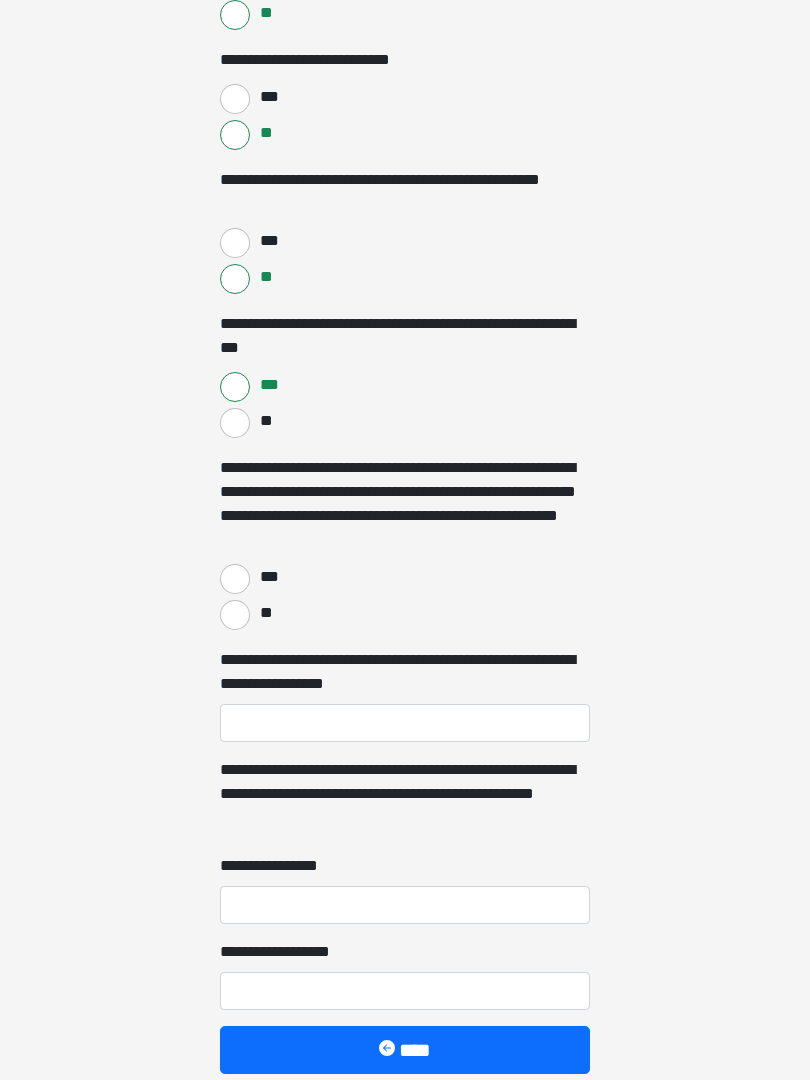 click on "**" at bounding box center (235, 616) 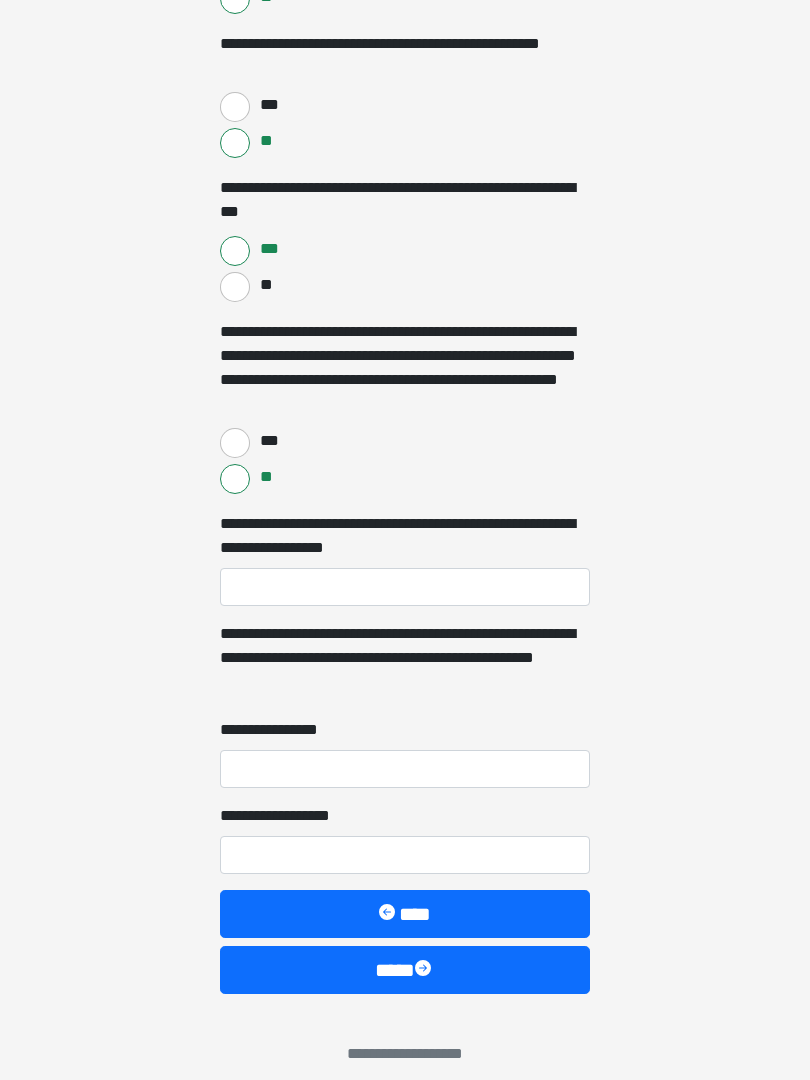 scroll, scrollTop: 4334, scrollLeft: 0, axis: vertical 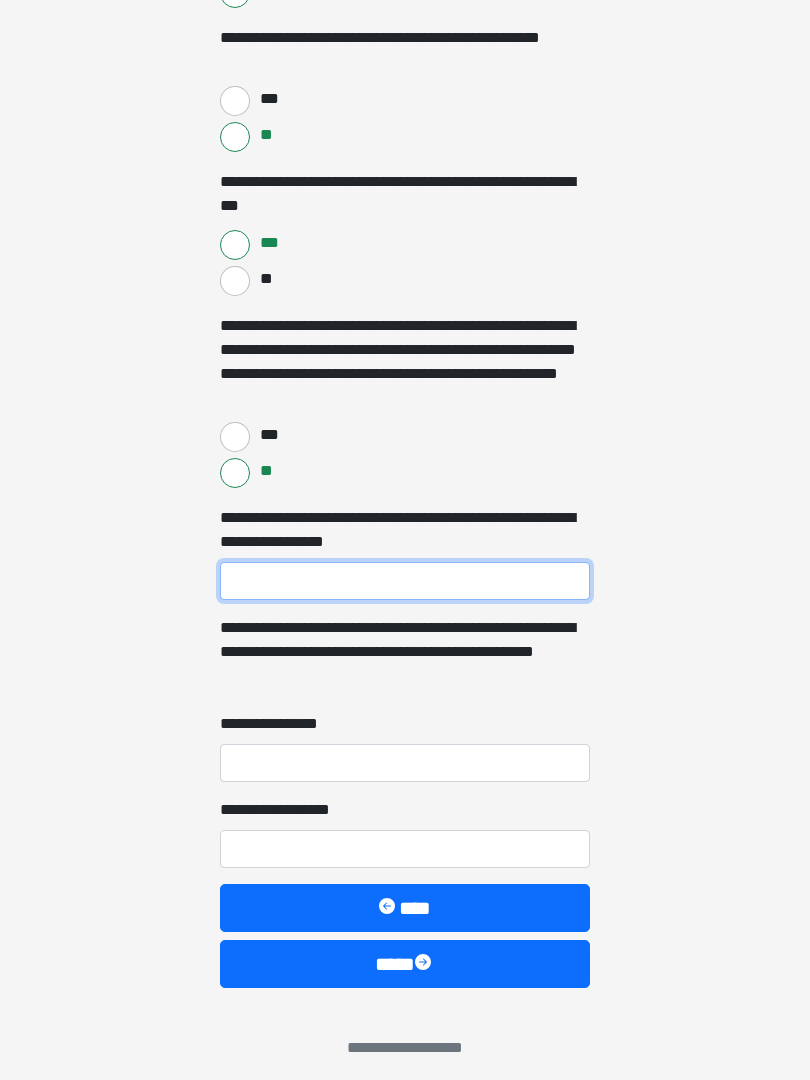 click on "**********" at bounding box center [405, 581] 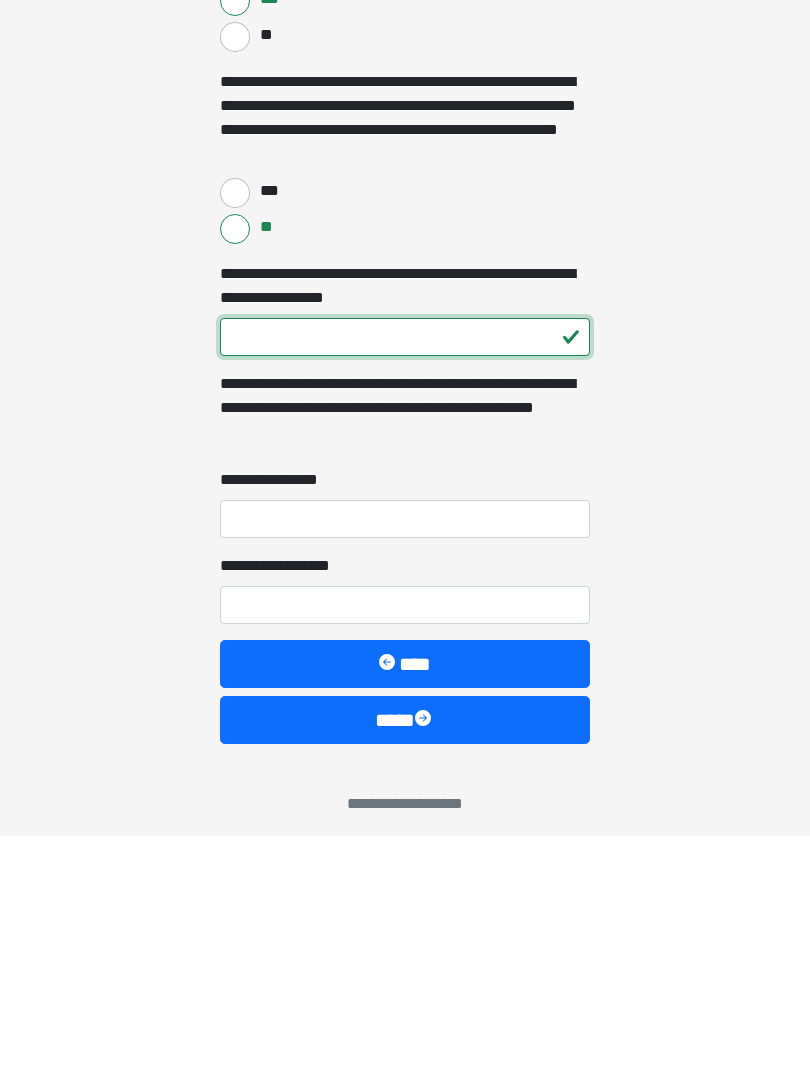type on "***" 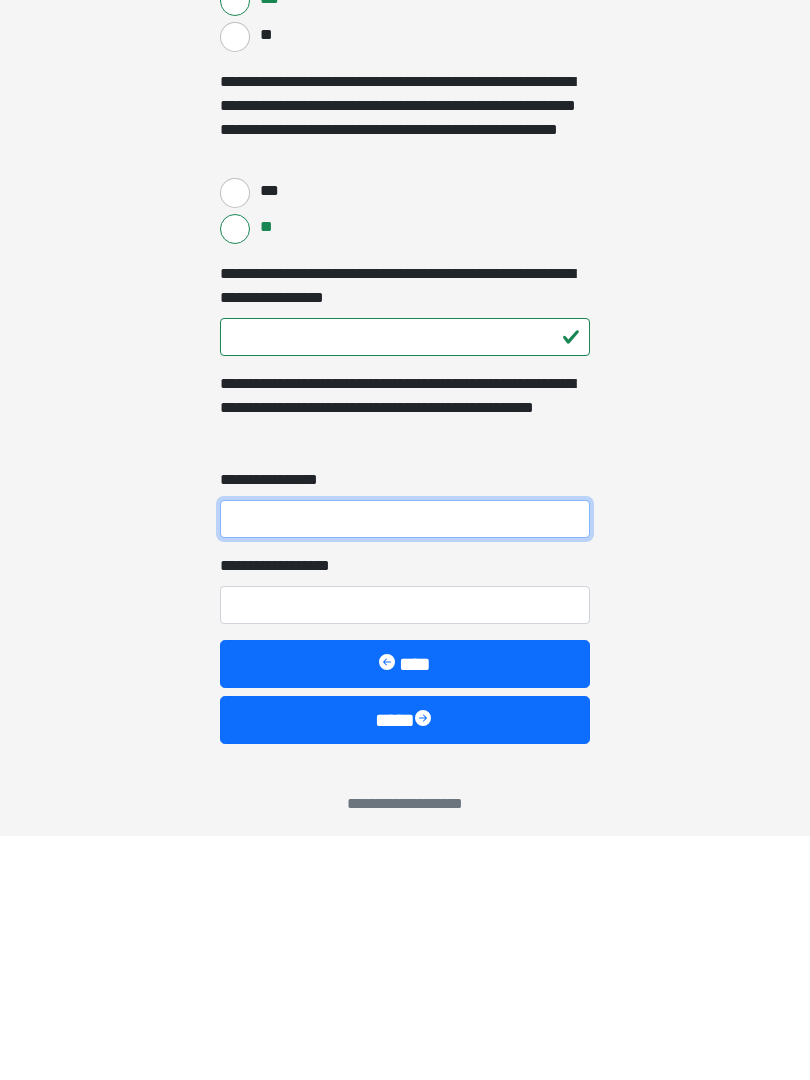 click on "**********" at bounding box center (405, 763) 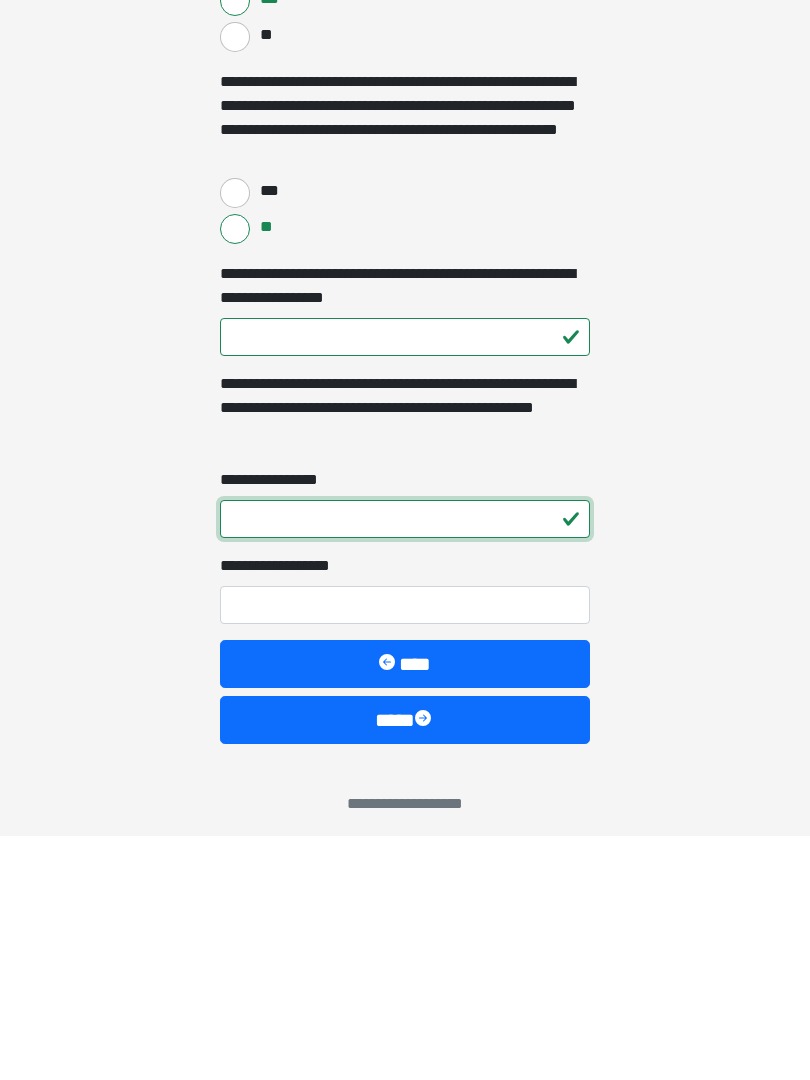 type on "*" 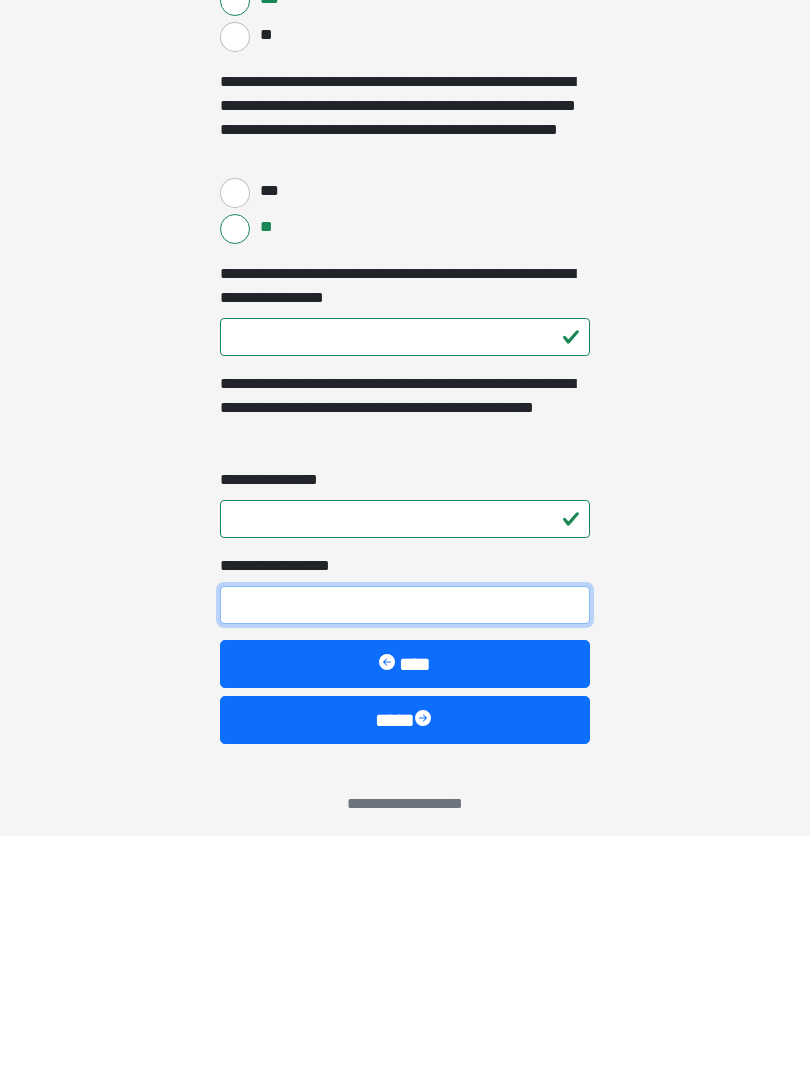 click on "**********" at bounding box center (405, 849) 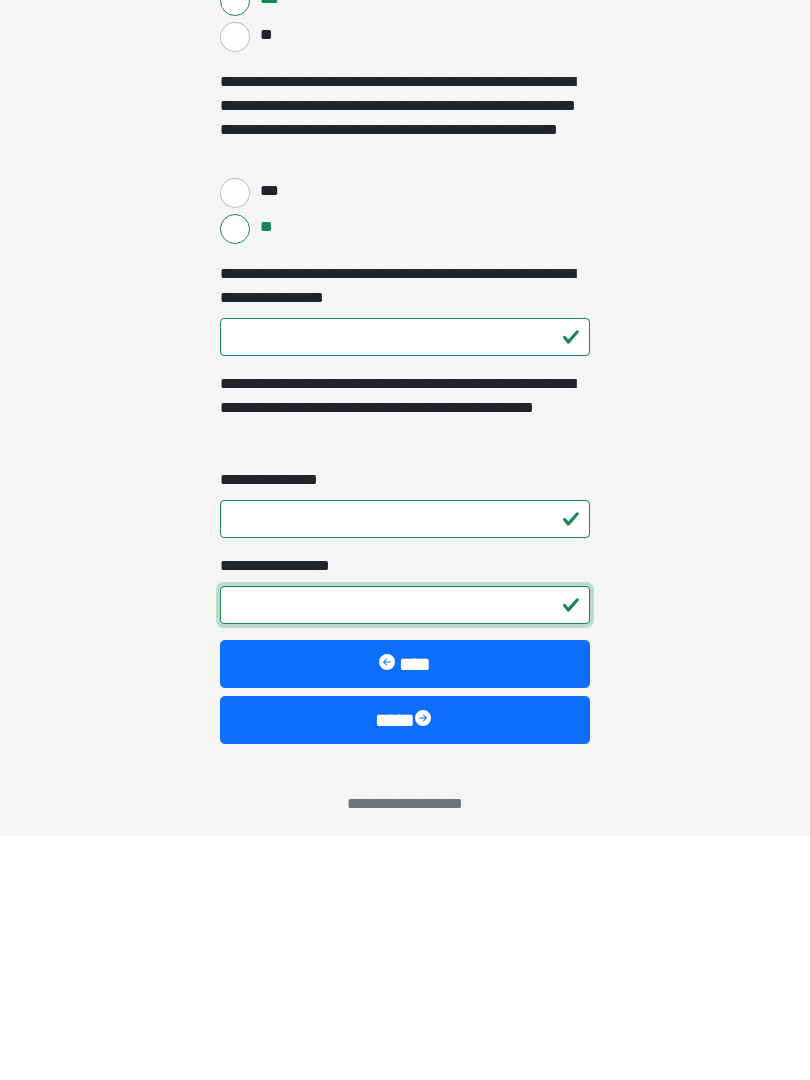 scroll, scrollTop: 4345, scrollLeft: 0, axis: vertical 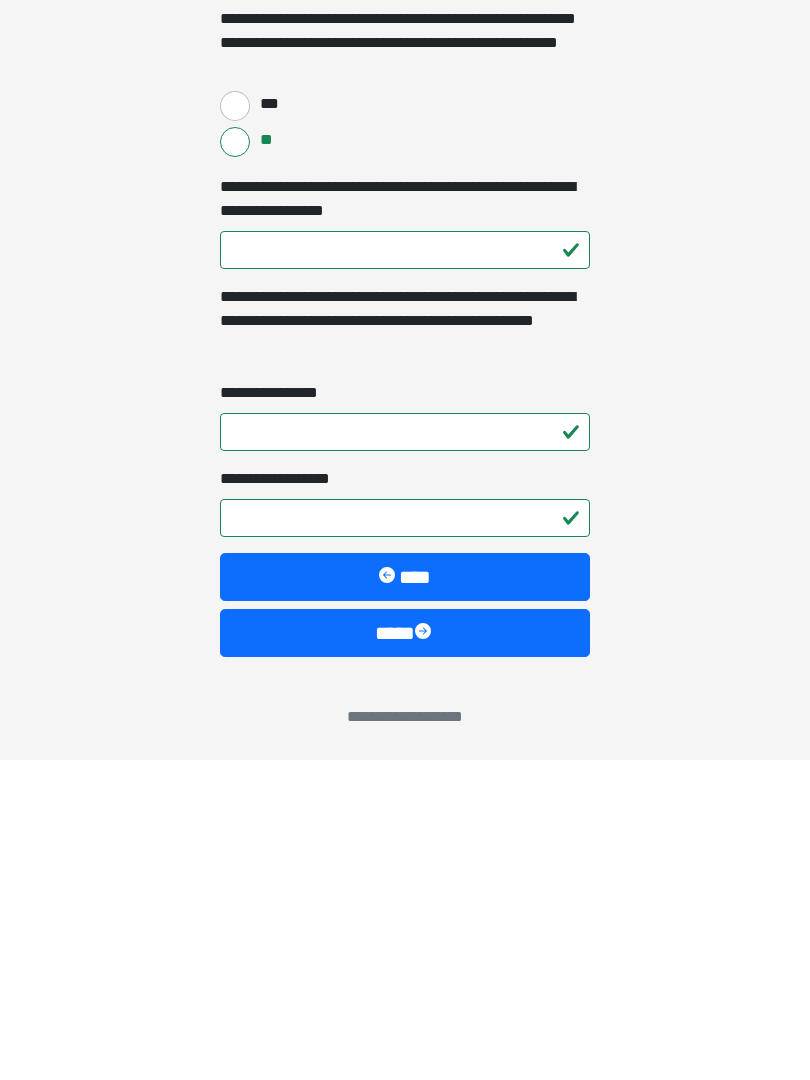 click on "****" at bounding box center [405, 953] 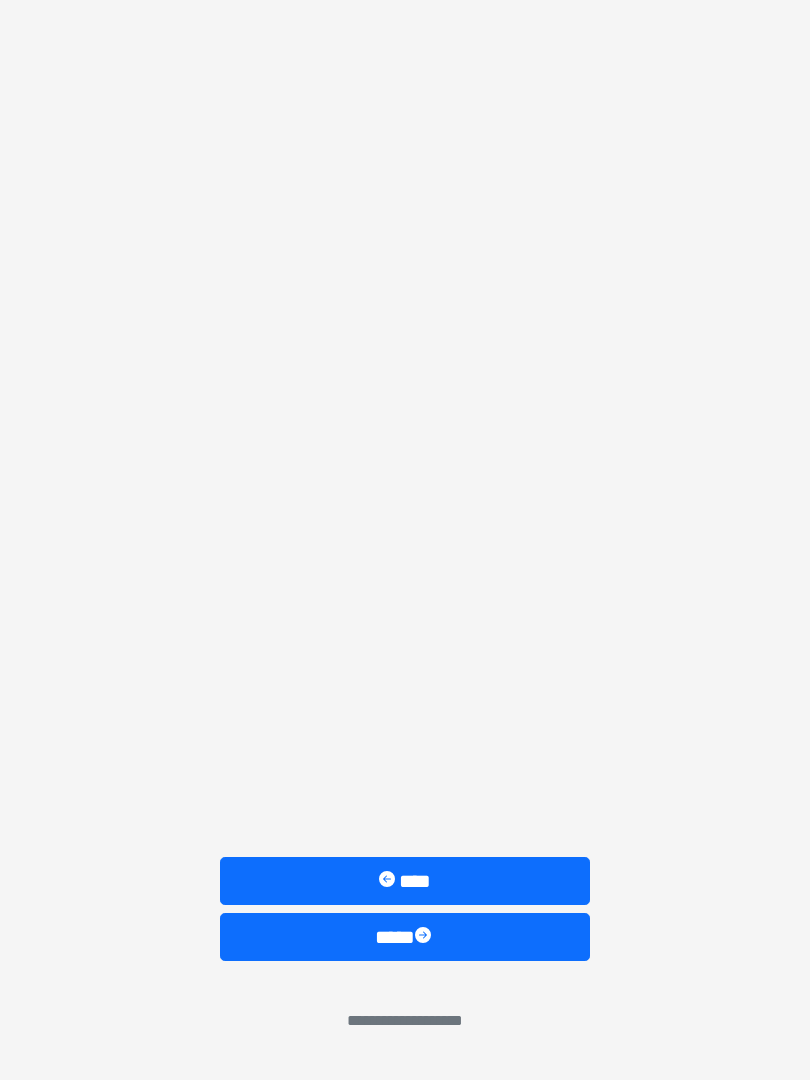 scroll, scrollTop: 0, scrollLeft: 0, axis: both 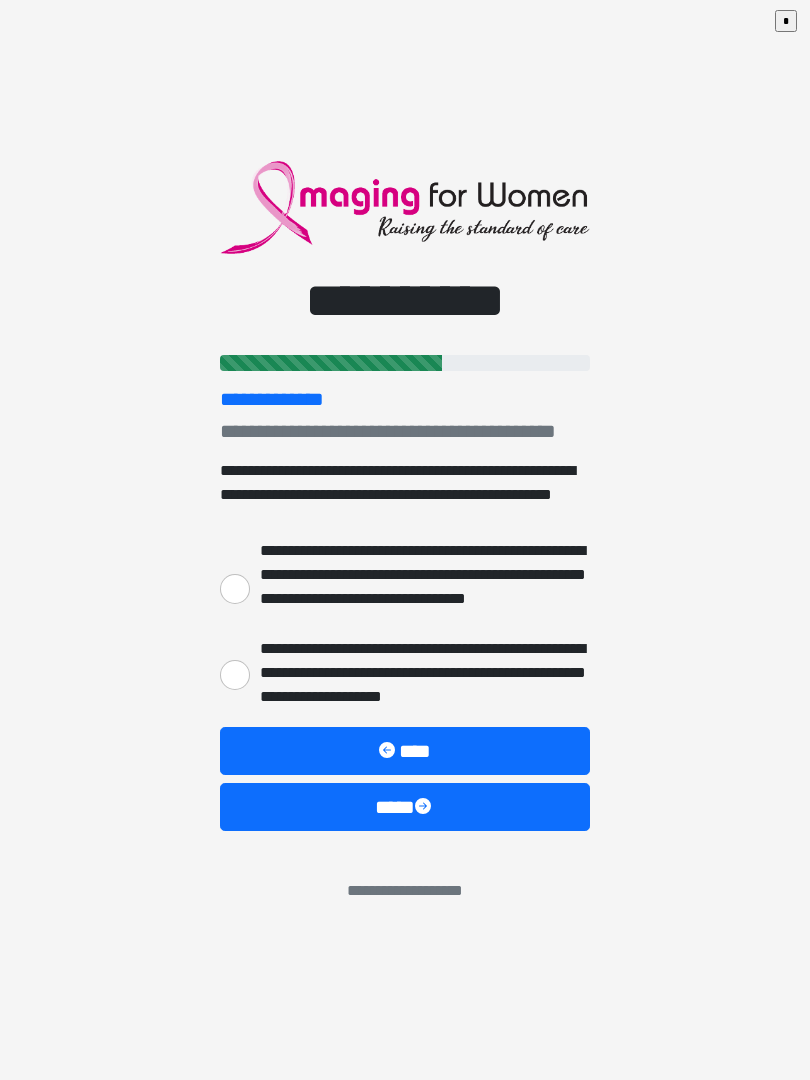click on "**********" at bounding box center [235, 675] 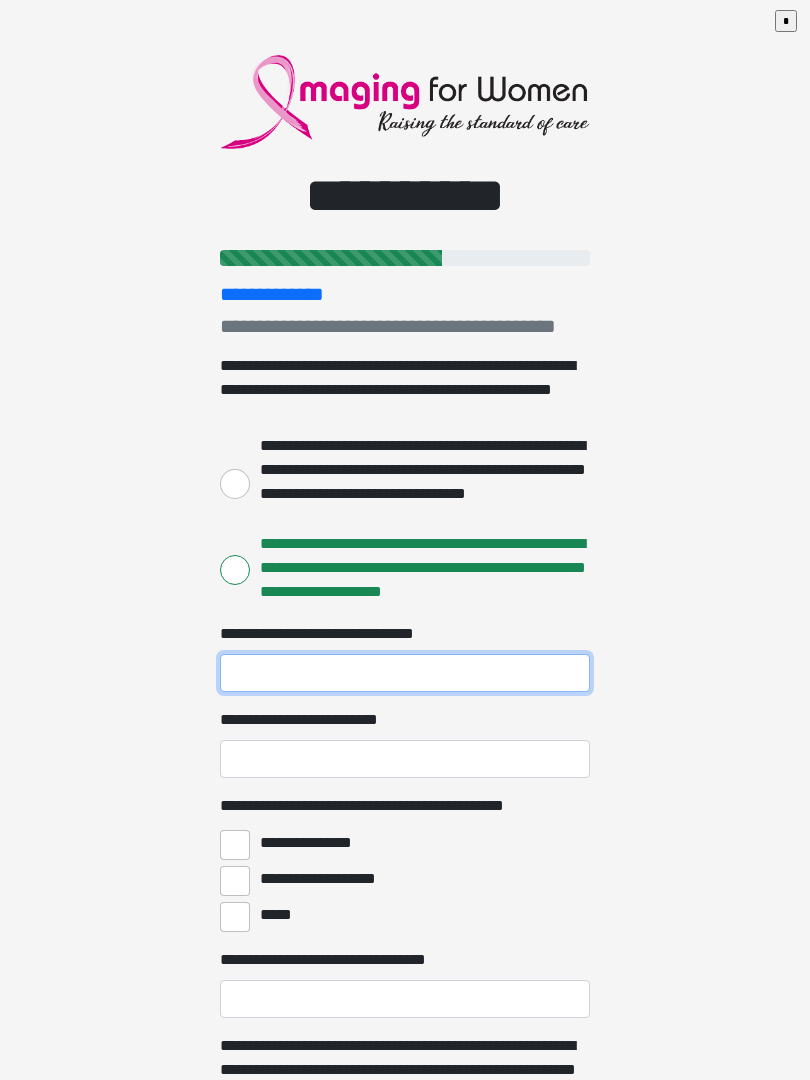 click on "**********" at bounding box center (405, 673) 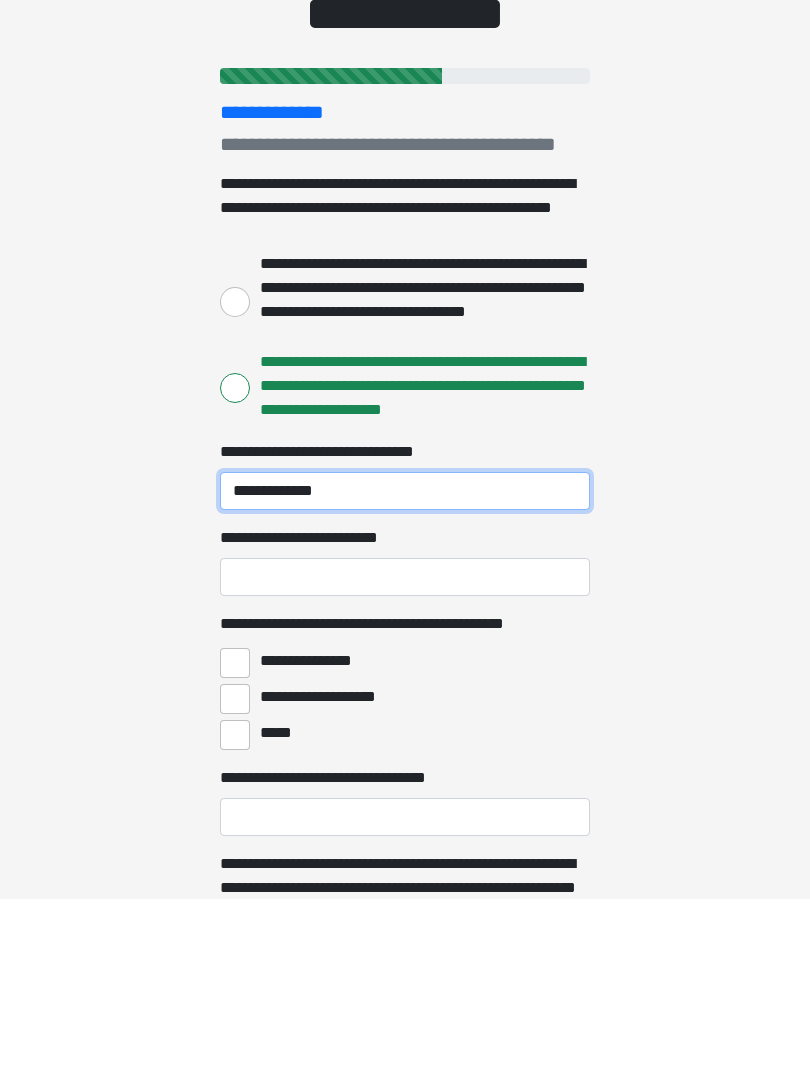 type on "**********" 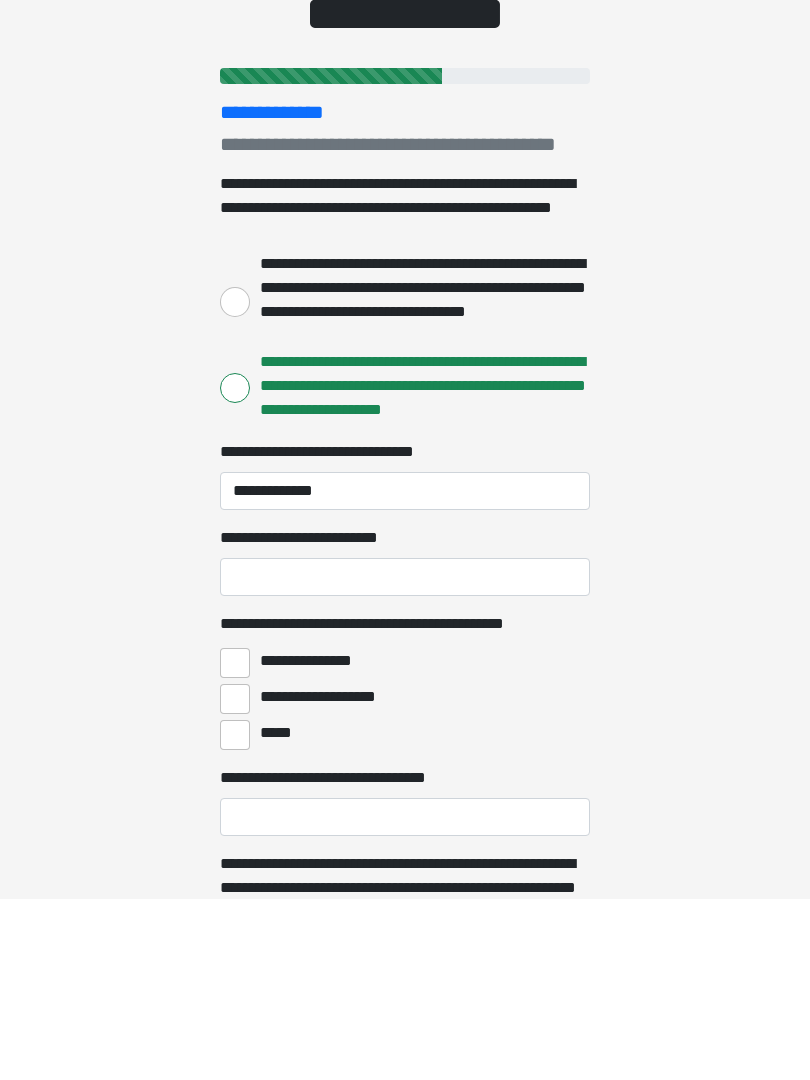 click on "**********" at bounding box center [405, 759] 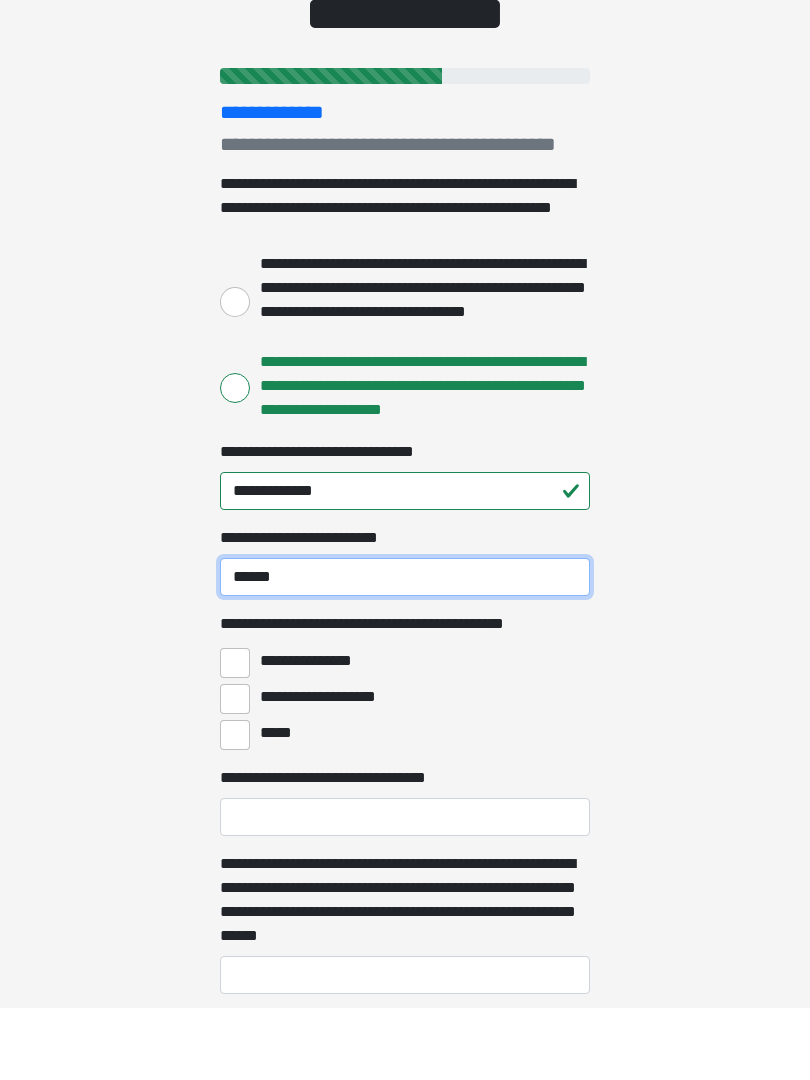 scroll, scrollTop: 116, scrollLeft: 0, axis: vertical 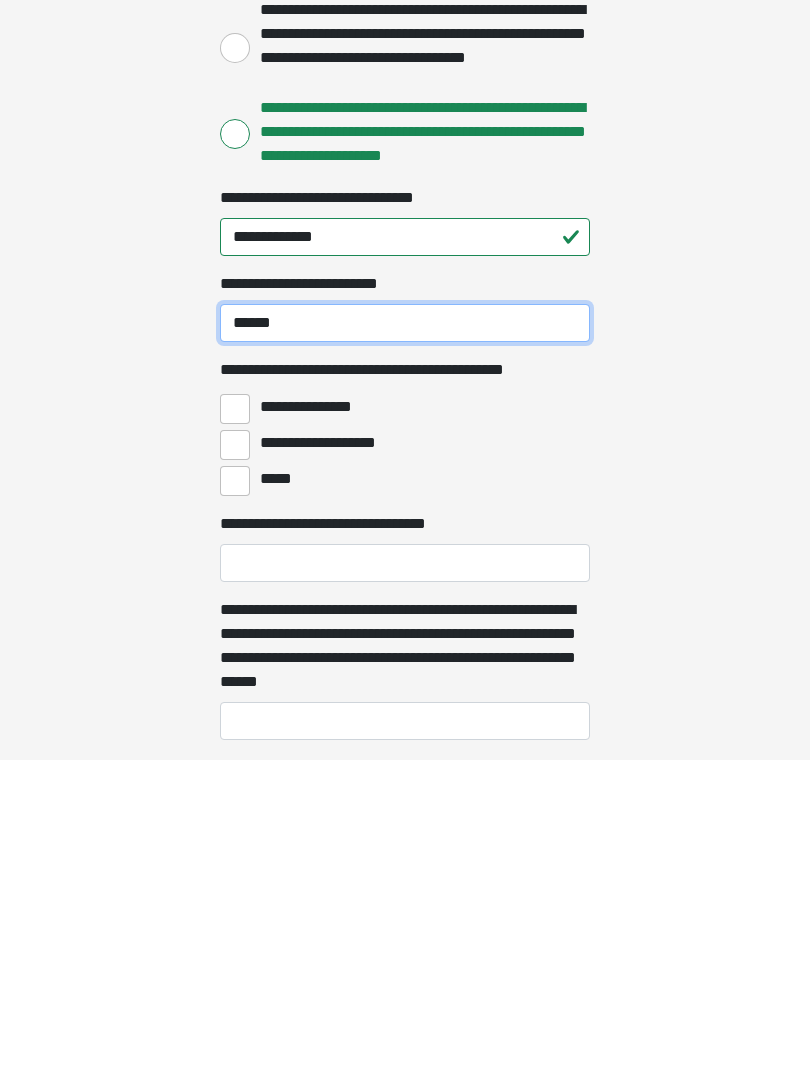 type on "******" 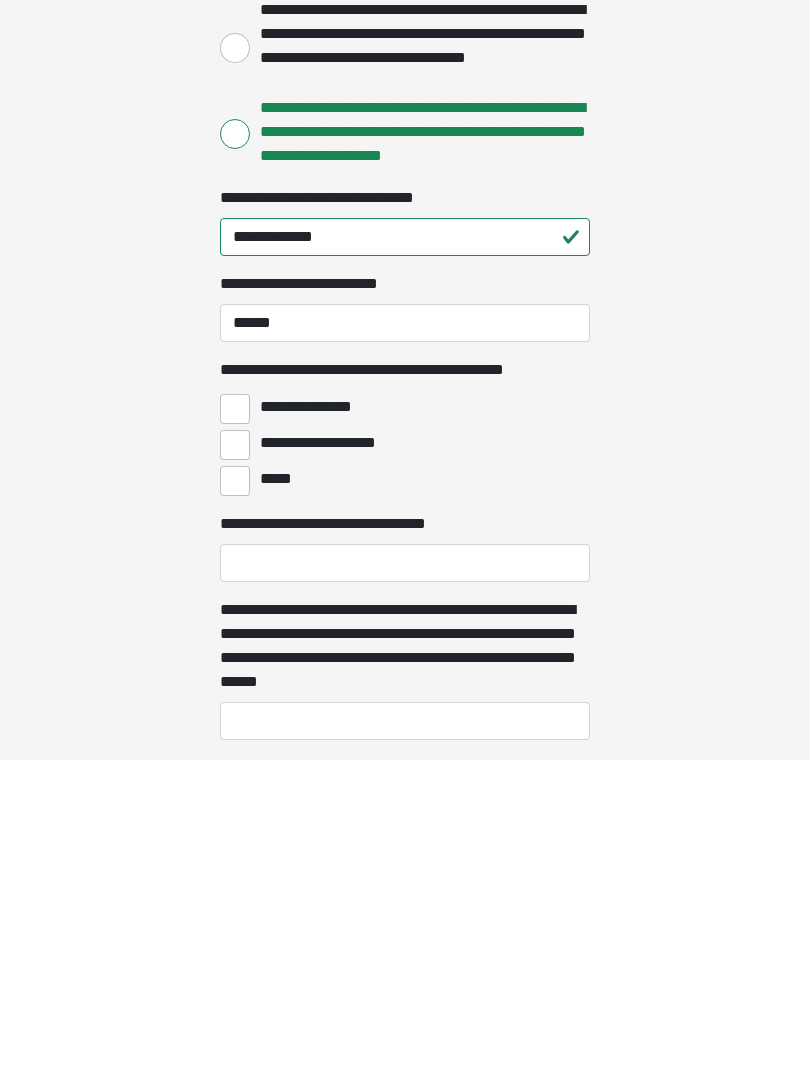 click on "**********" at bounding box center [235, 729] 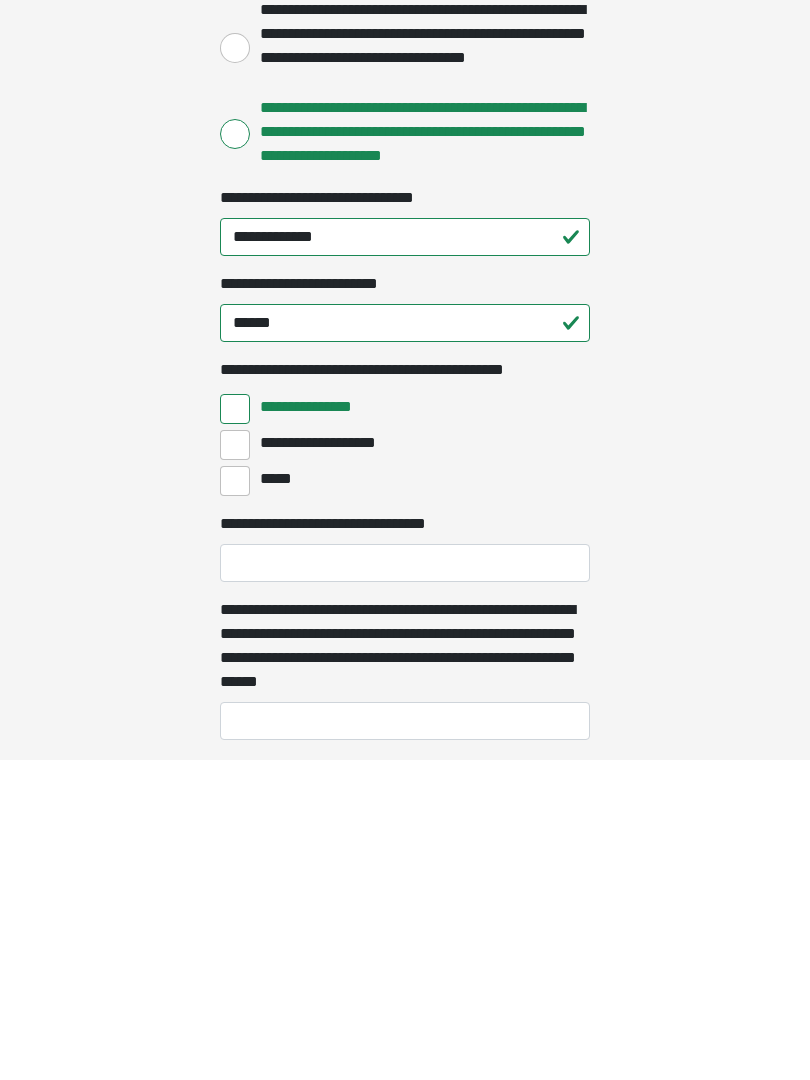 scroll, scrollTop: 437, scrollLeft: 0, axis: vertical 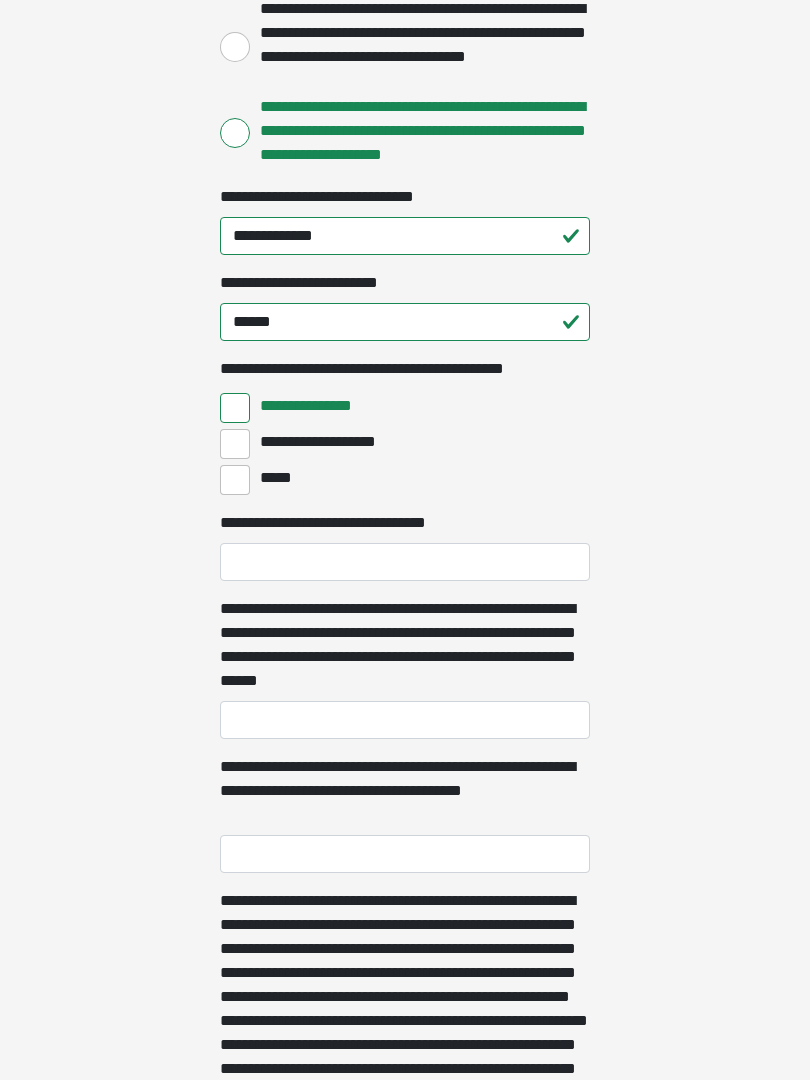 click on "**********" at bounding box center (235, 444) 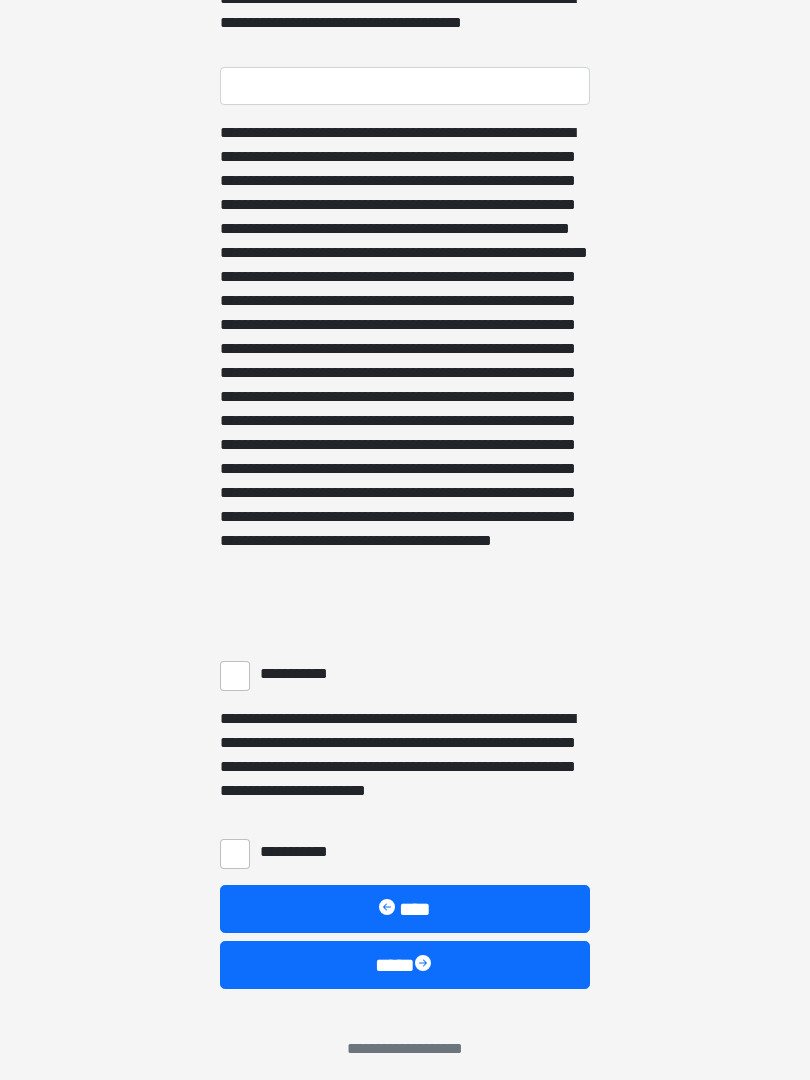 scroll, scrollTop: 1217, scrollLeft: 0, axis: vertical 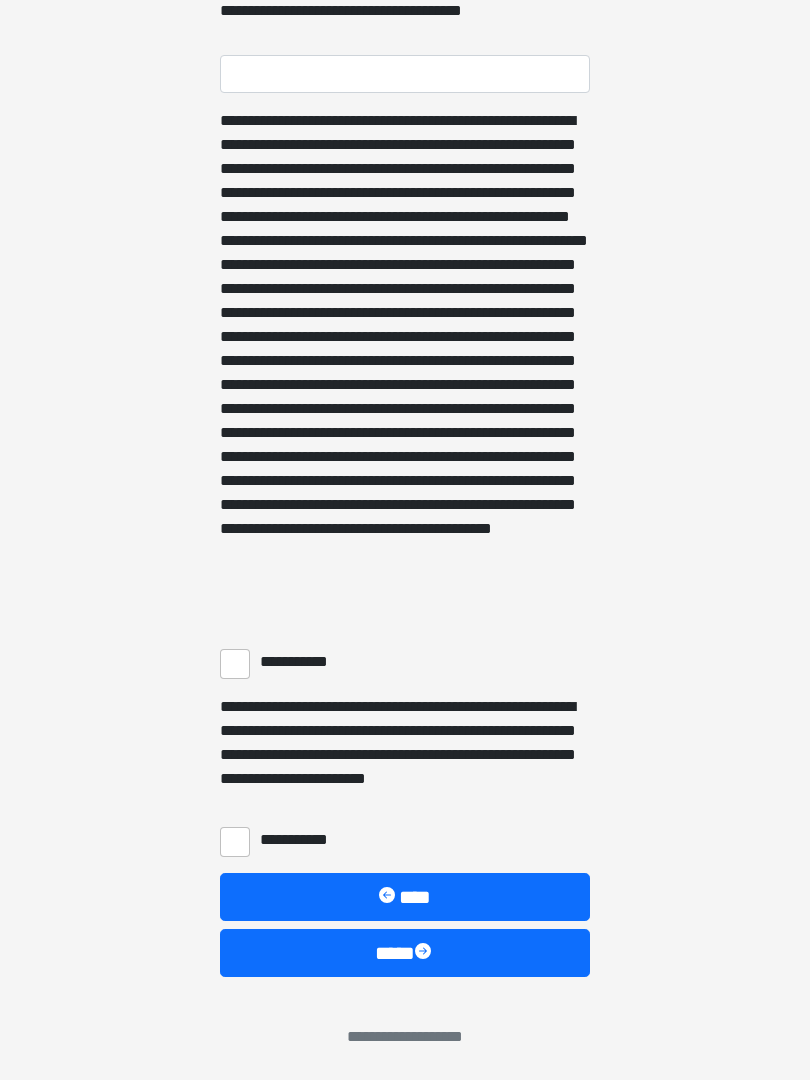 click on "**********" at bounding box center [303, 662] 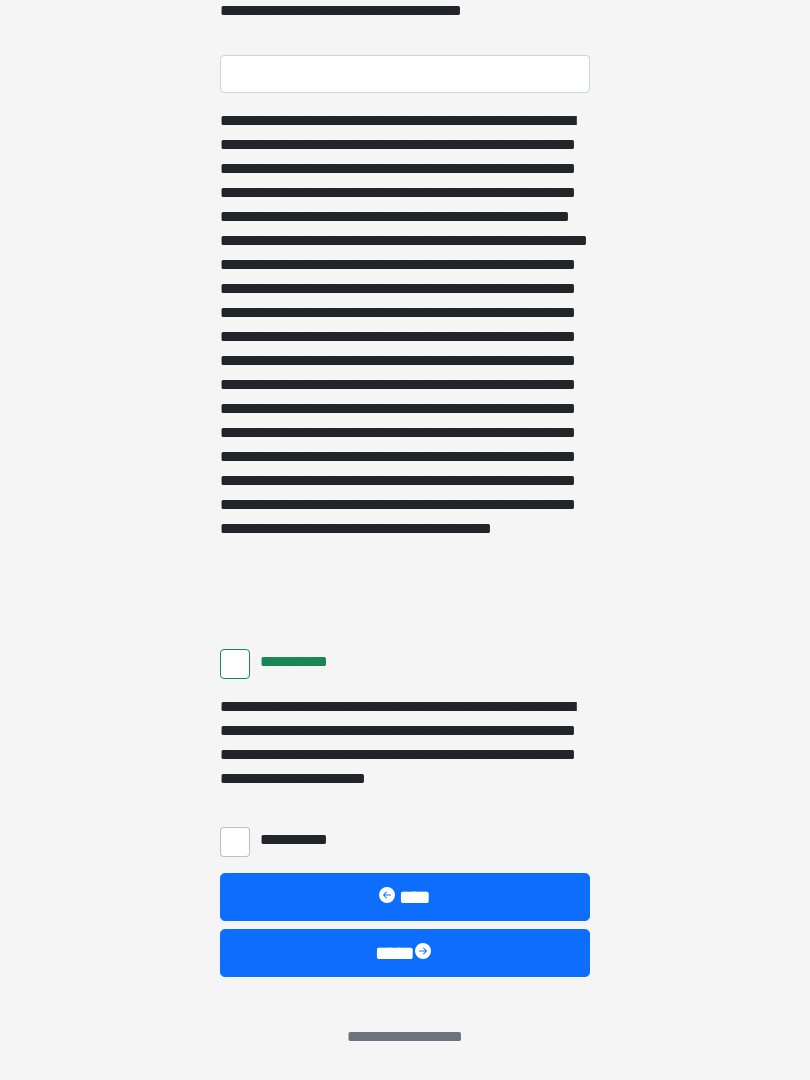 click on "**********" at bounding box center [235, 842] 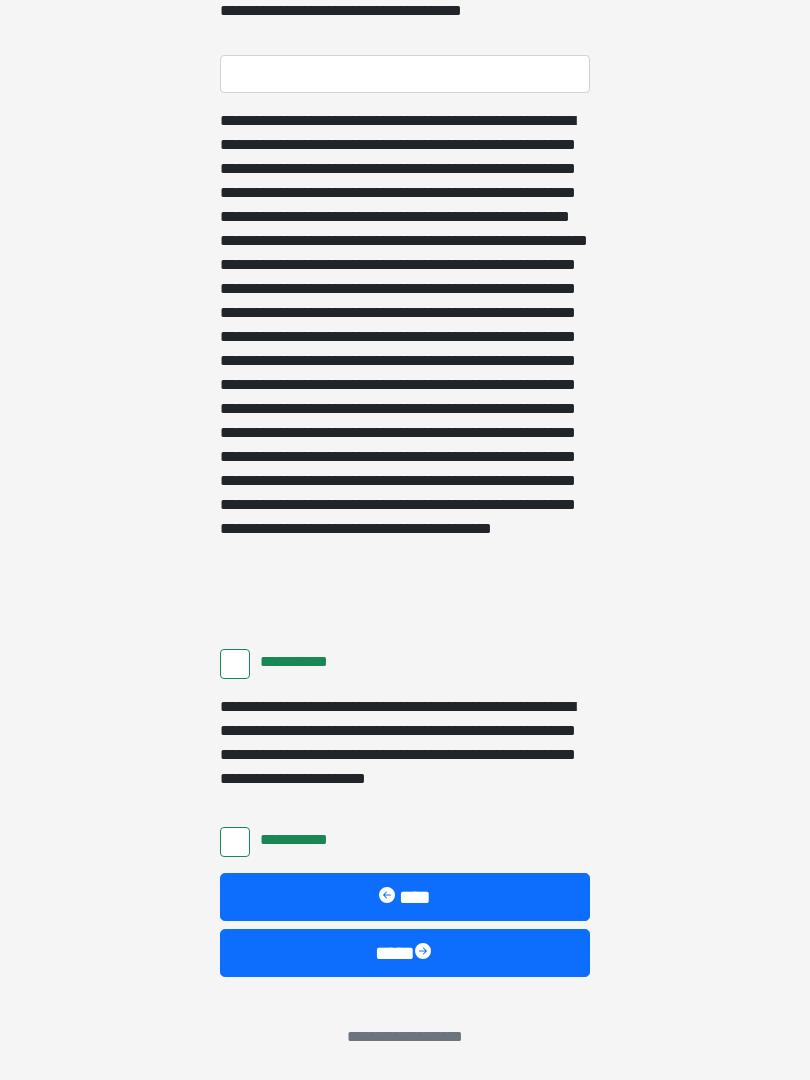 click on "****" at bounding box center [405, 953] 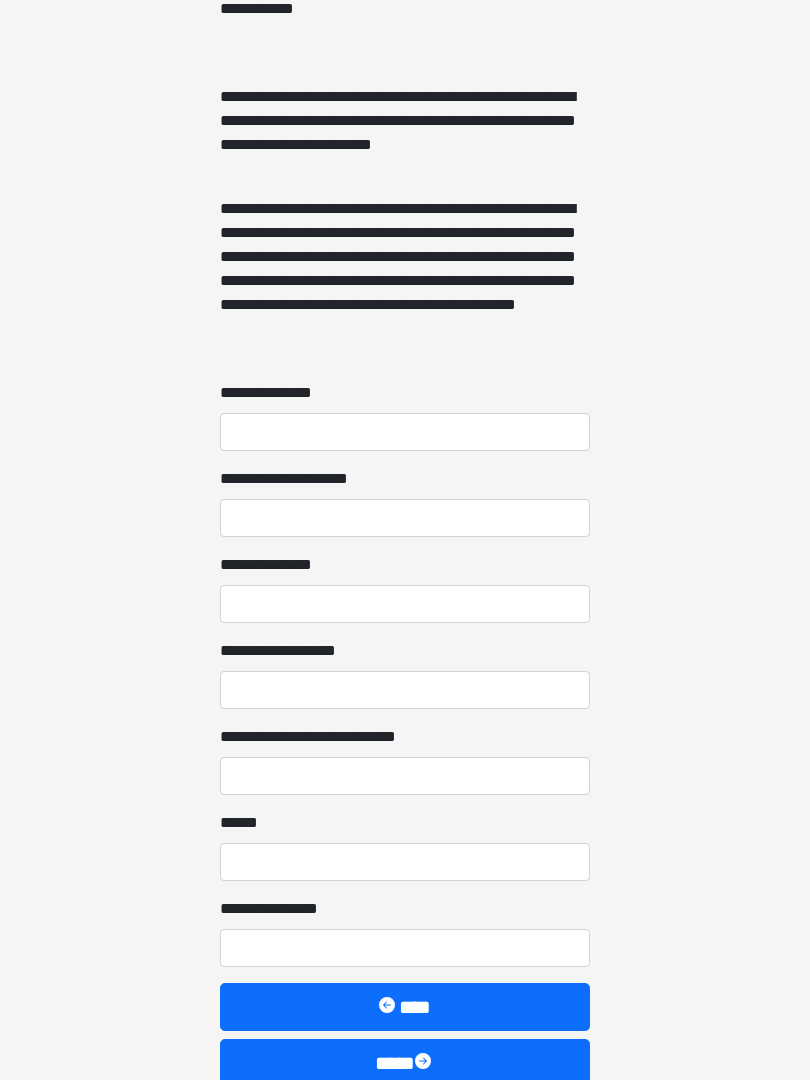 scroll, scrollTop: 1364, scrollLeft: 0, axis: vertical 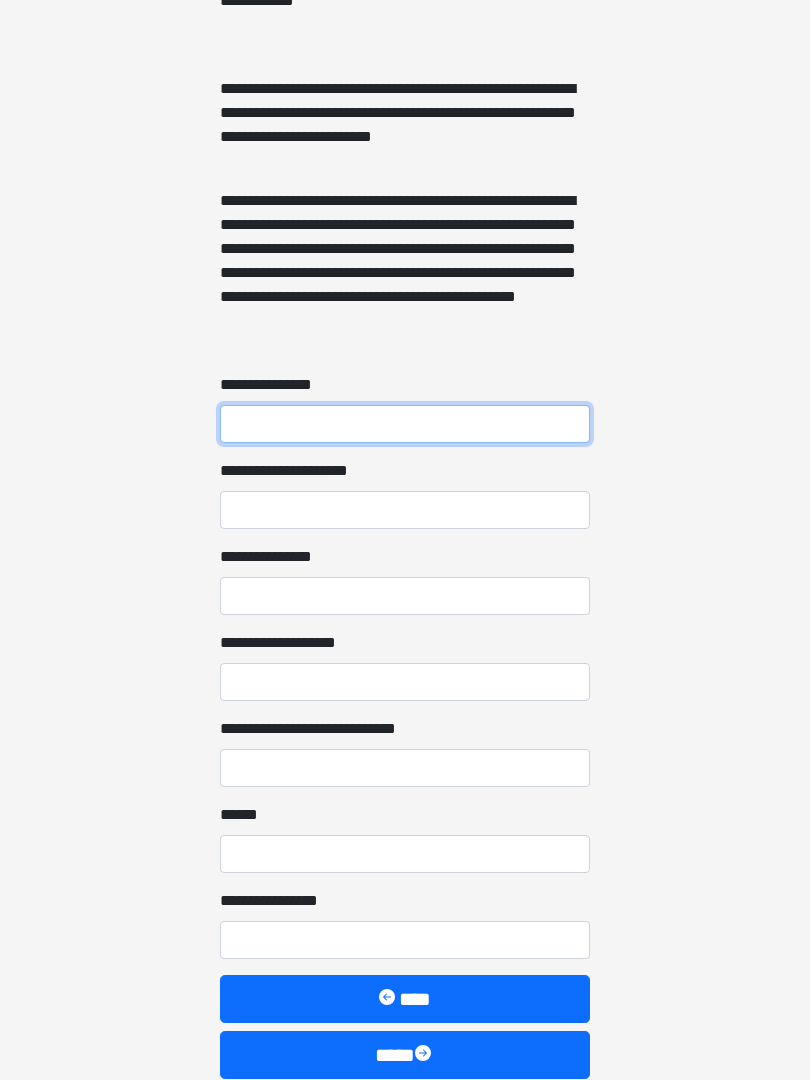 click on "**********" at bounding box center (405, 425) 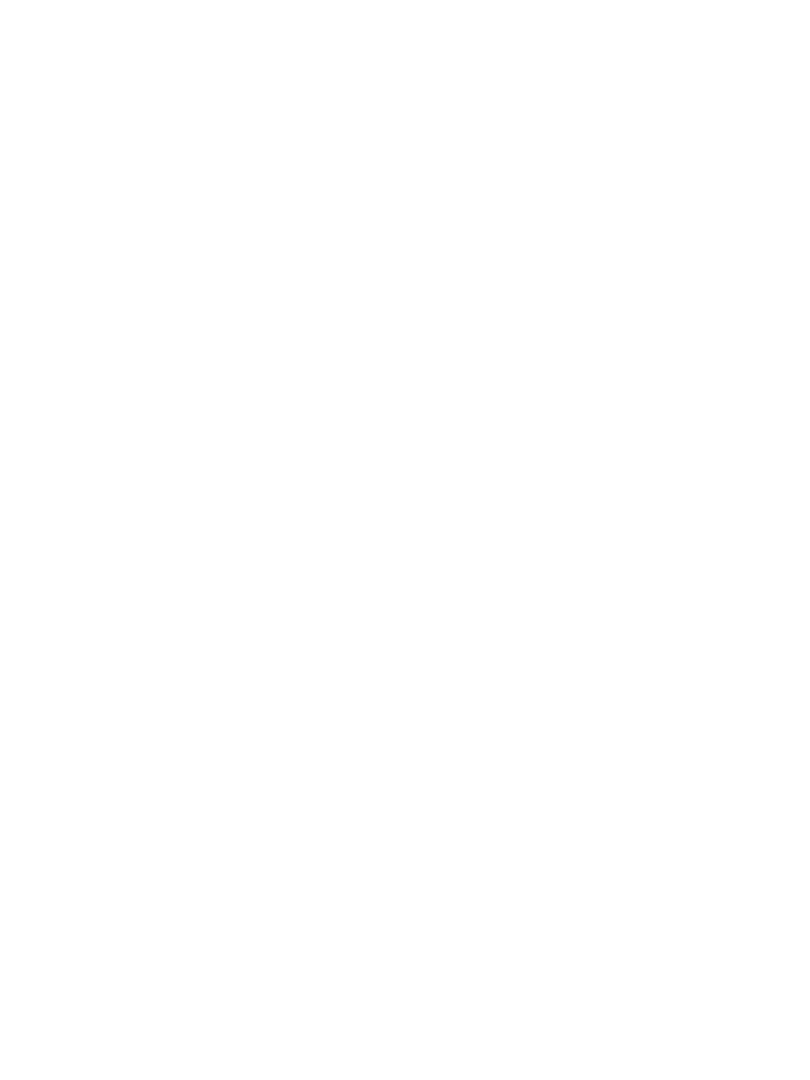 scroll, scrollTop: 1444, scrollLeft: 0, axis: vertical 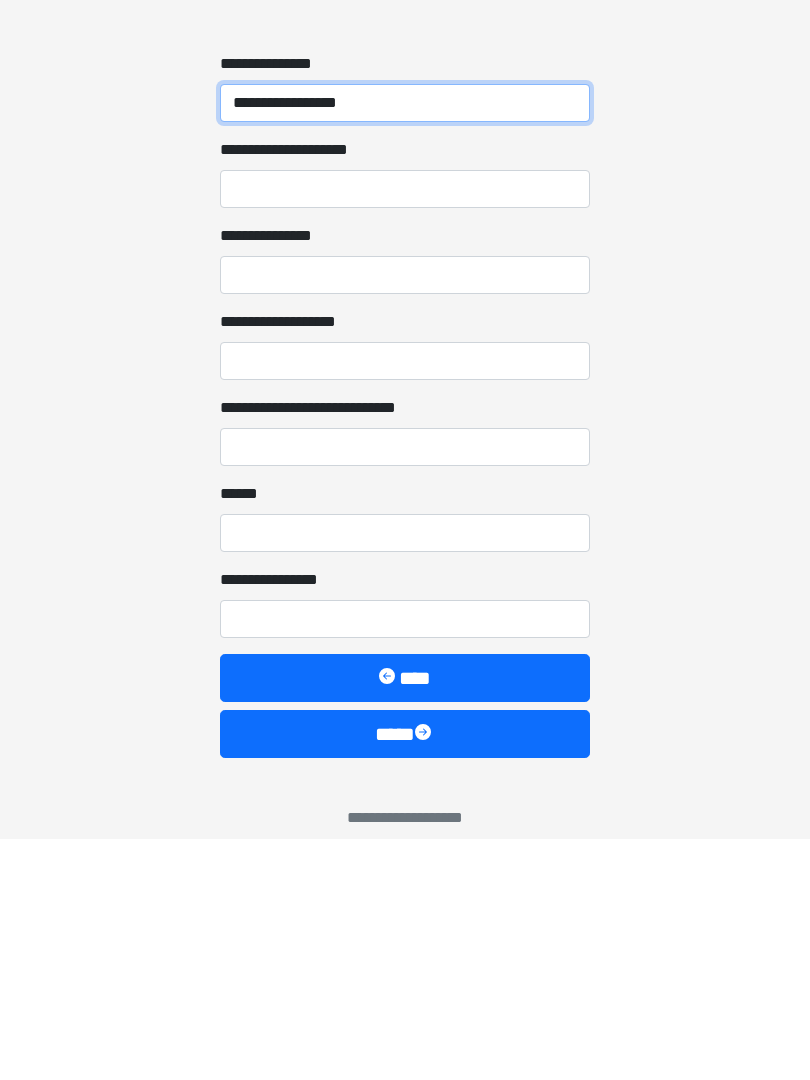 type on "**********" 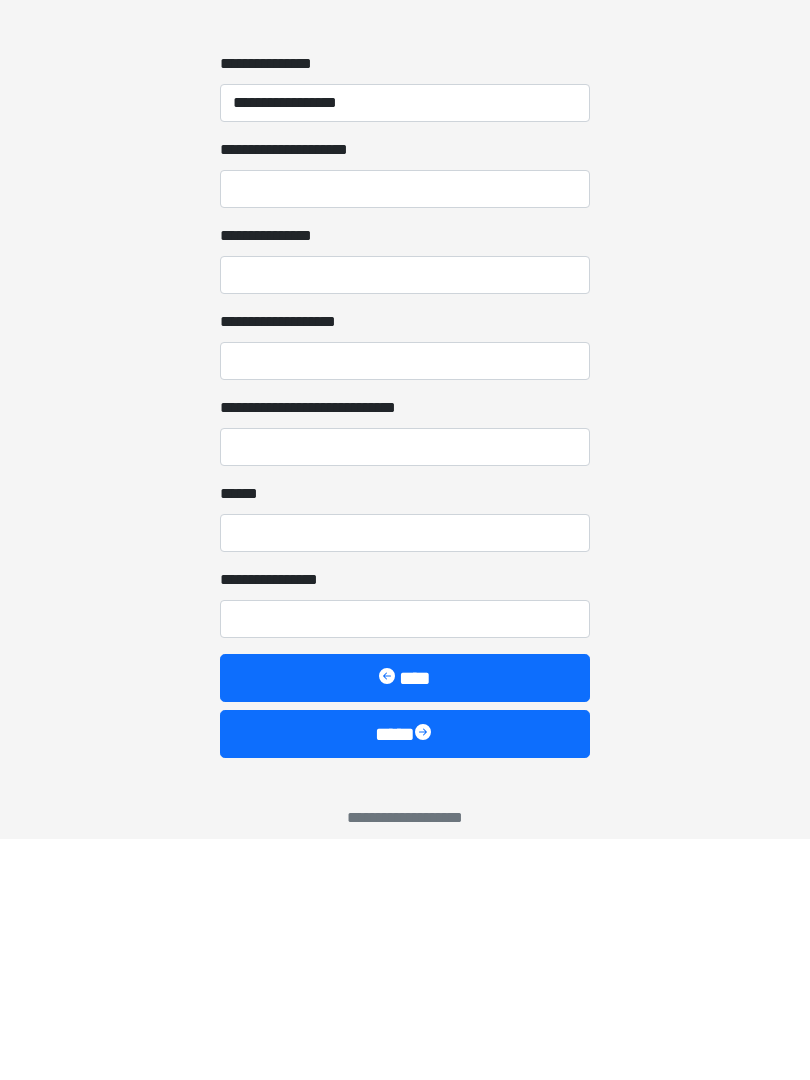 click on "**********" at bounding box center (405, 517) 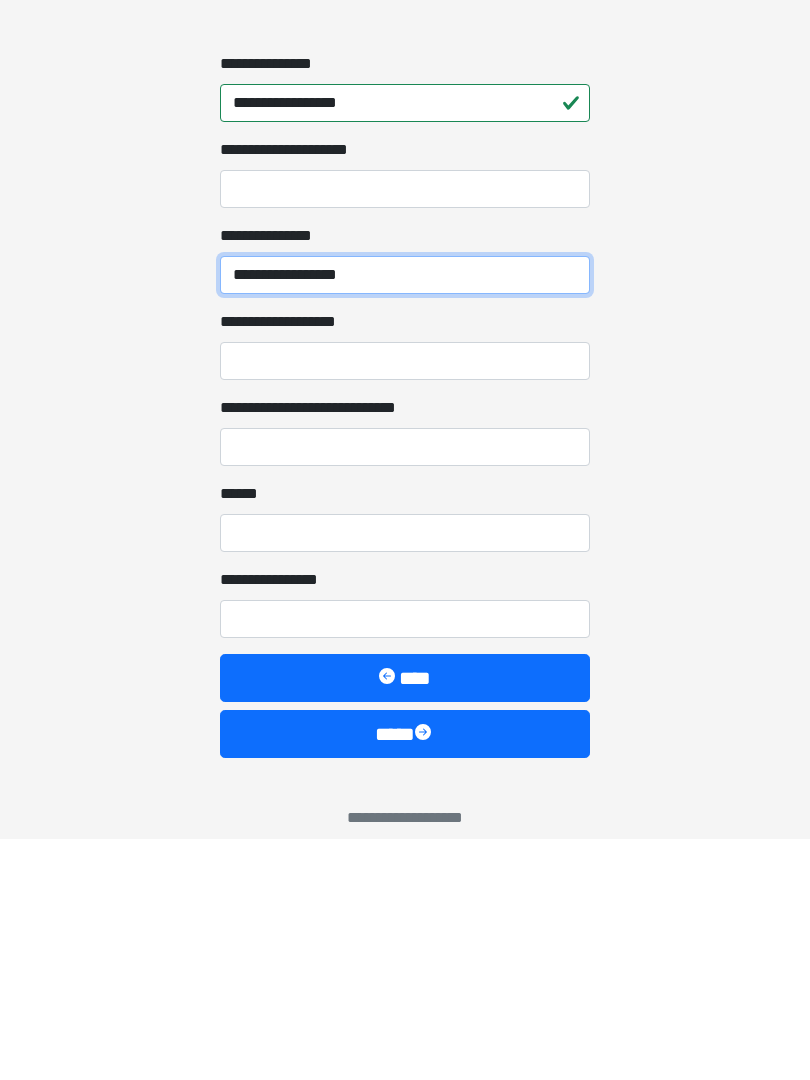 type on "**********" 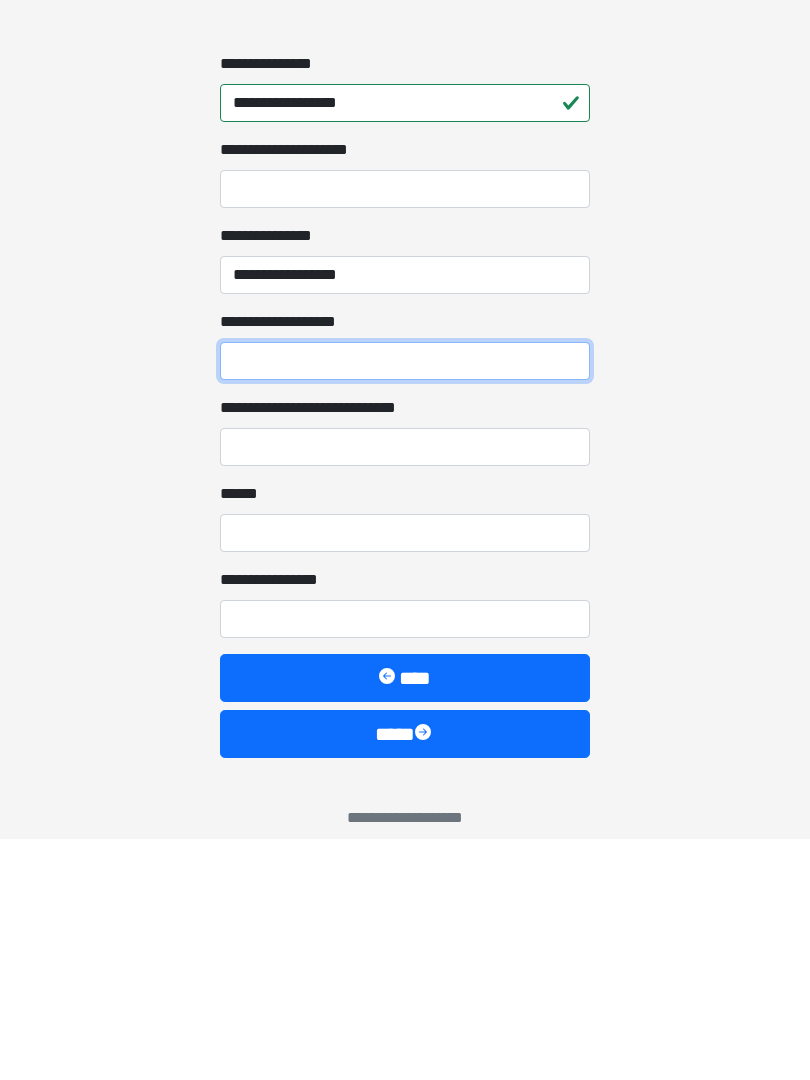 click on "**********" at bounding box center [405, 603] 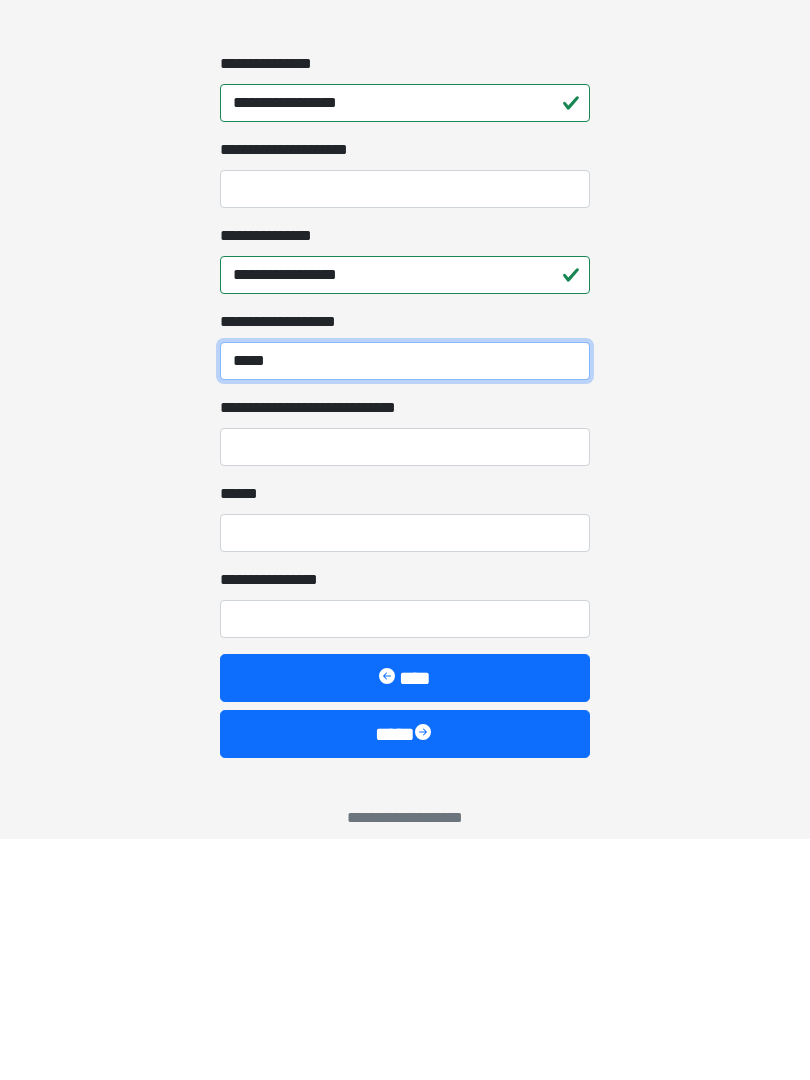 type on "*****" 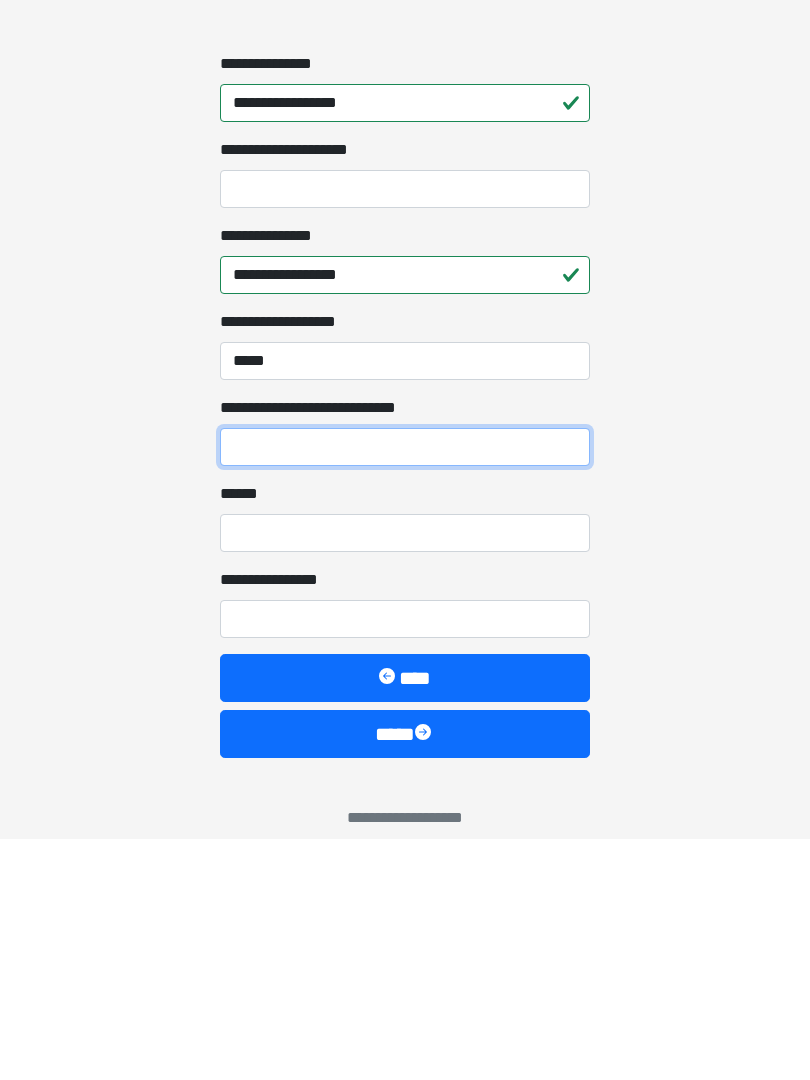 click on "**********" at bounding box center (405, 689) 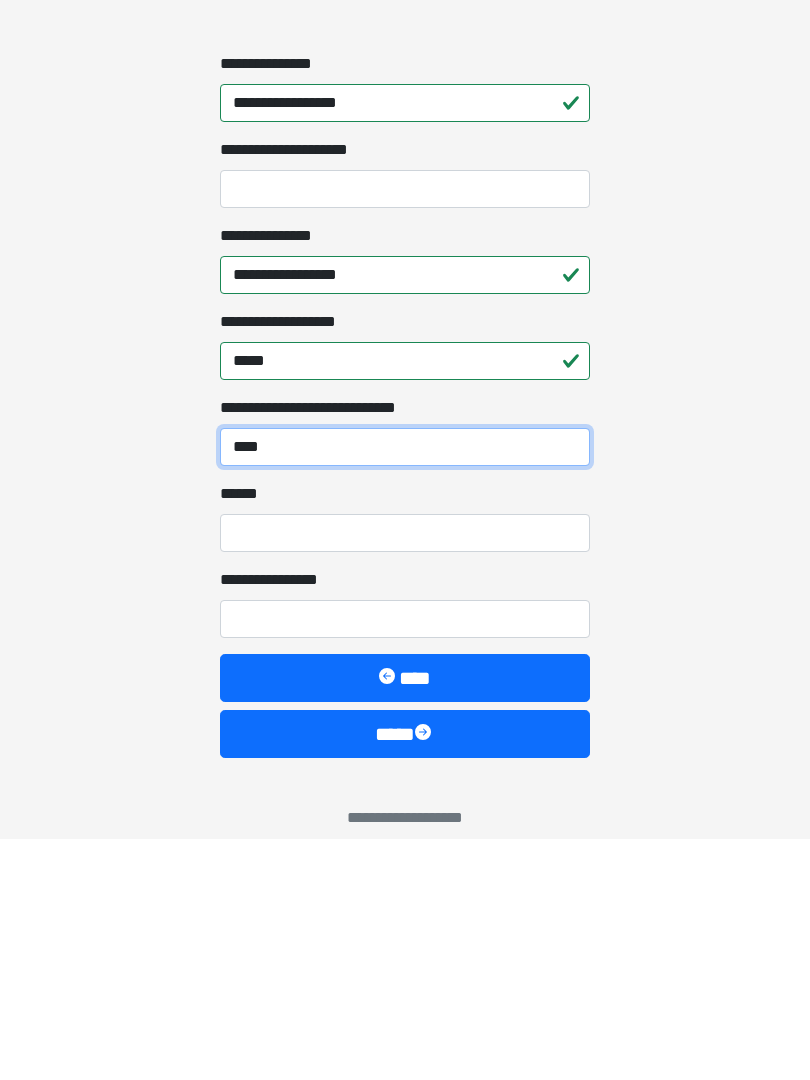 type on "****" 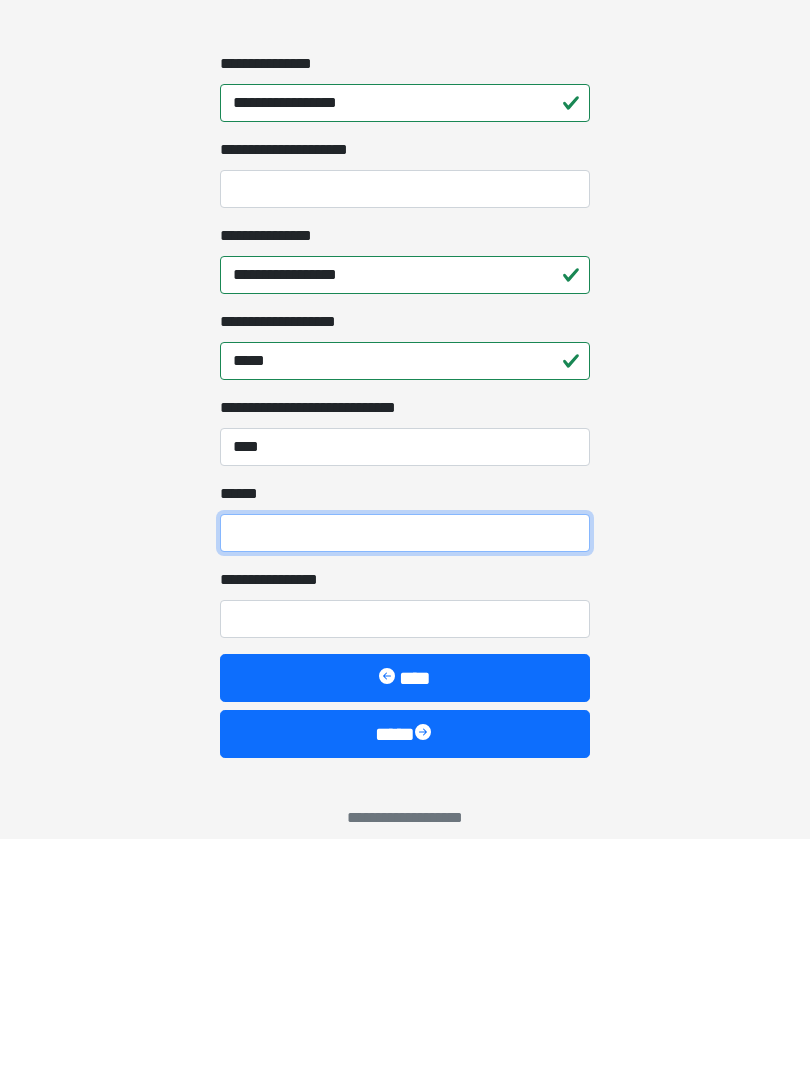 click on "**** *" at bounding box center (405, 775) 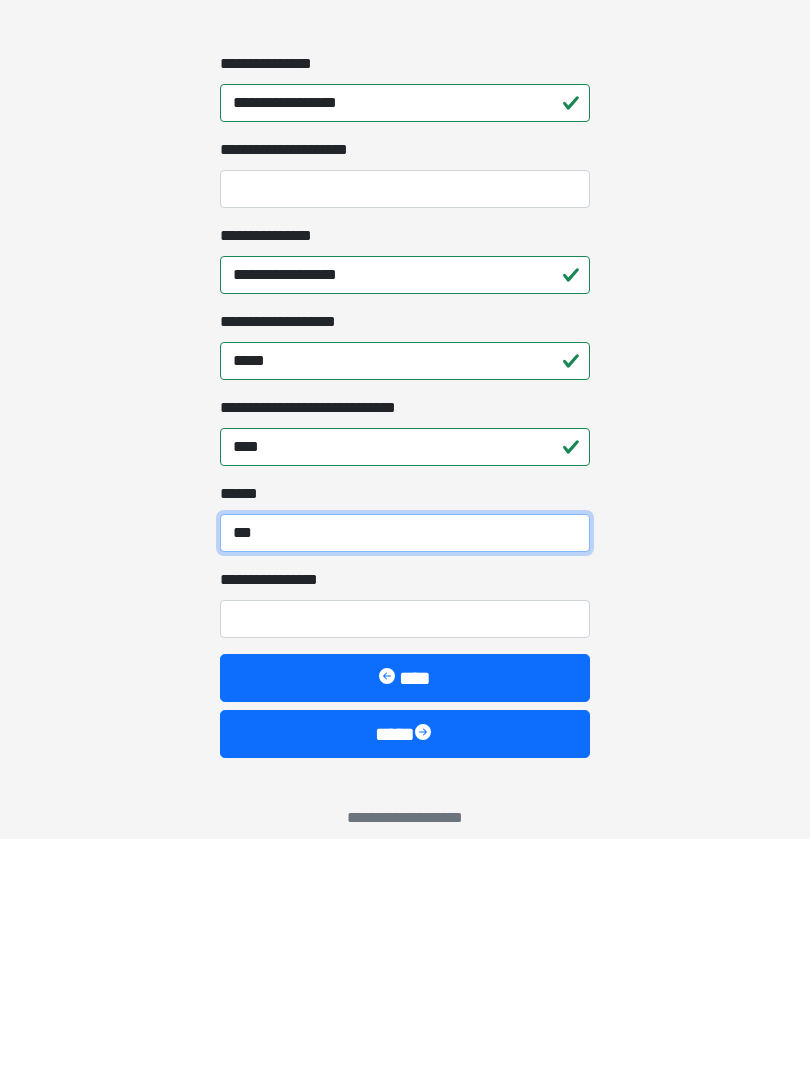 type on "***" 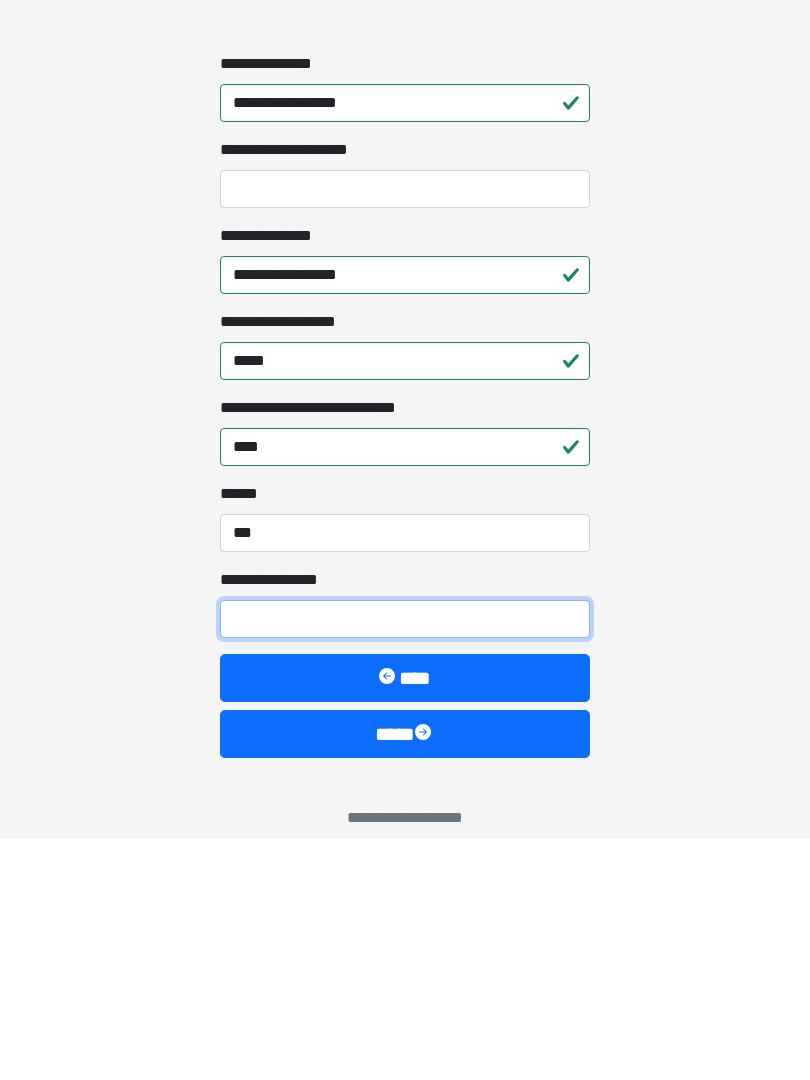 click on "**********" at bounding box center (405, 861) 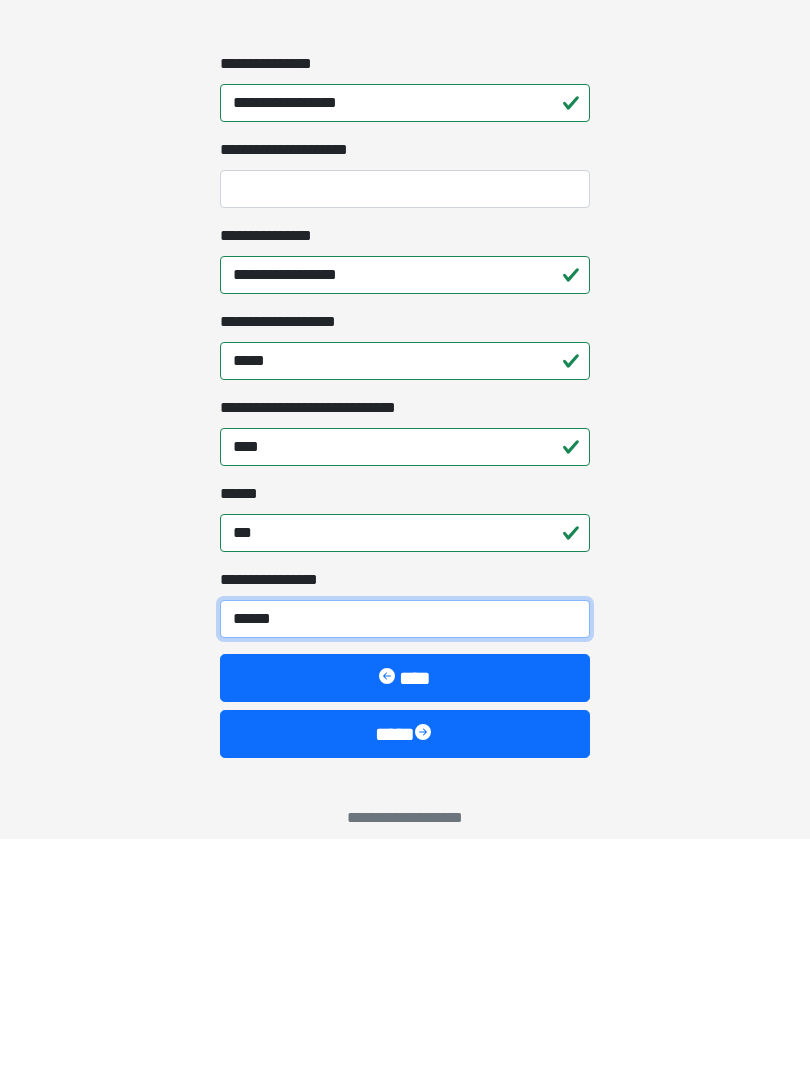 type on "*******" 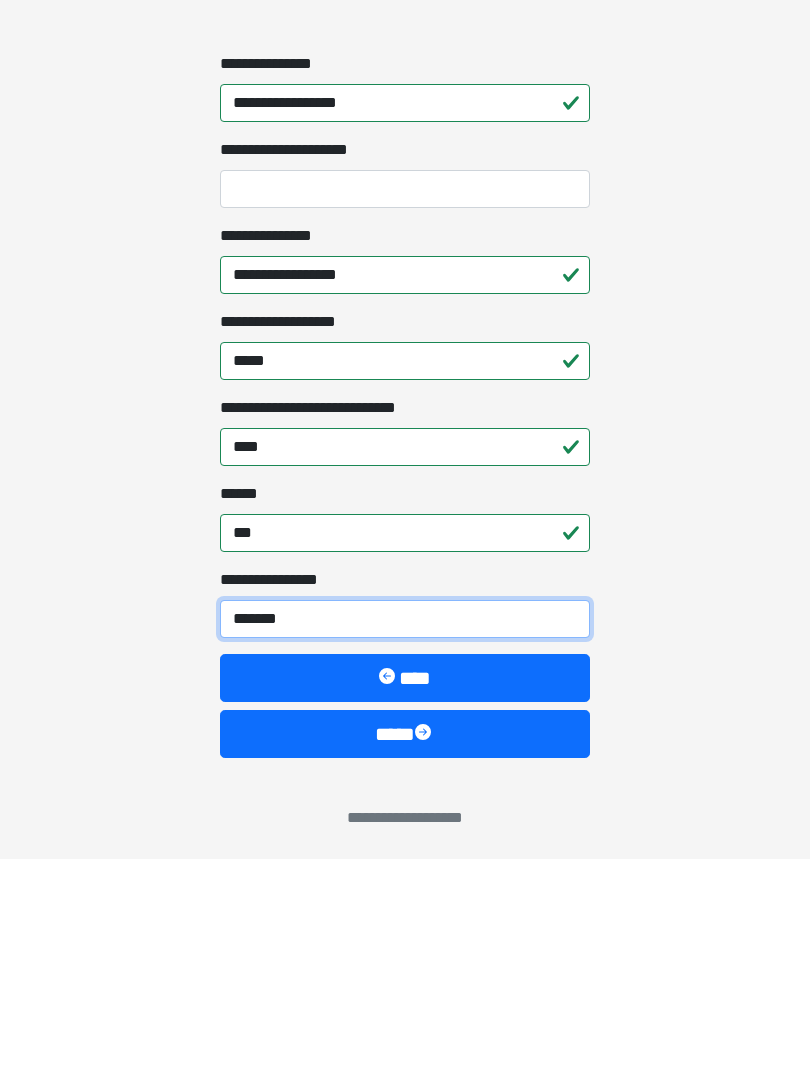 scroll, scrollTop: 1467, scrollLeft: 0, axis: vertical 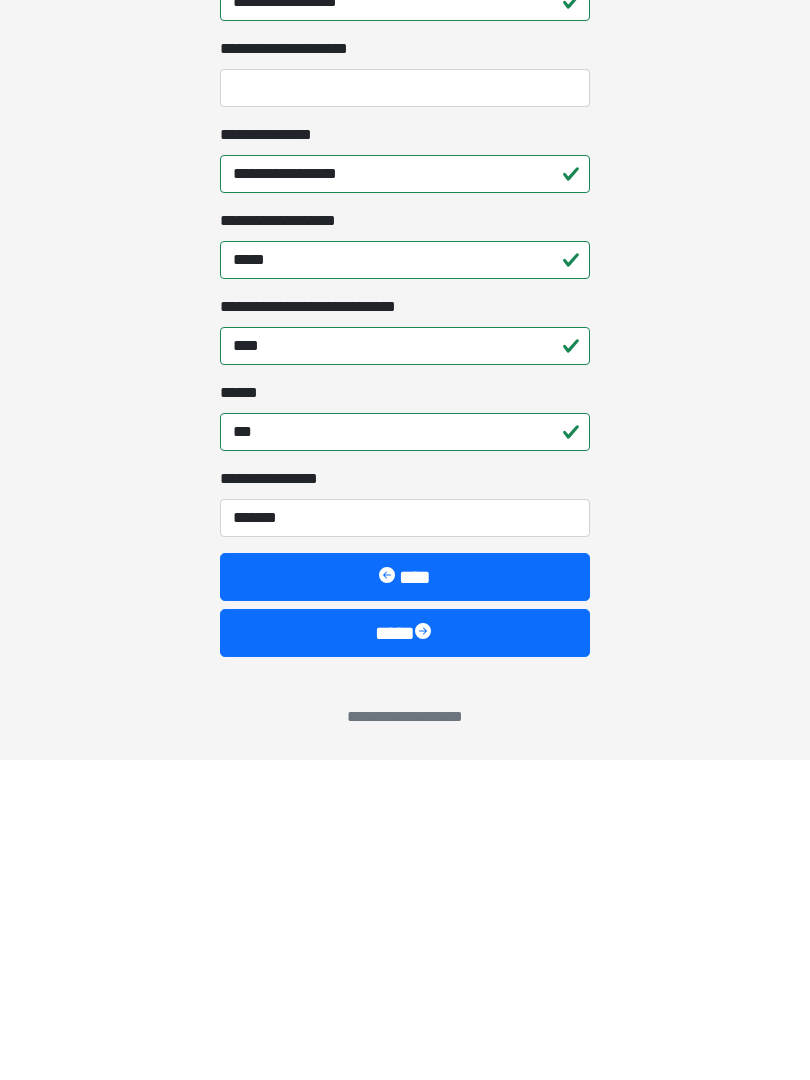 click on "****" at bounding box center (405, 953) 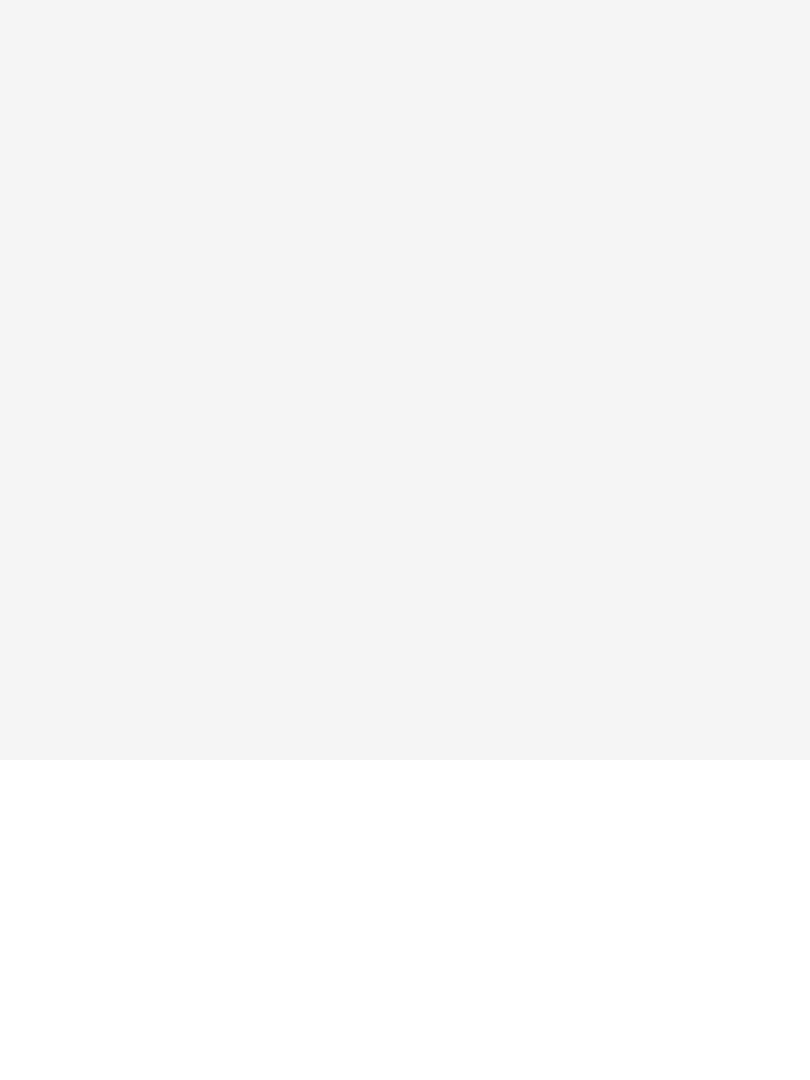 scroll, scrollTop: 0, scrollLeft: 0, axis: both 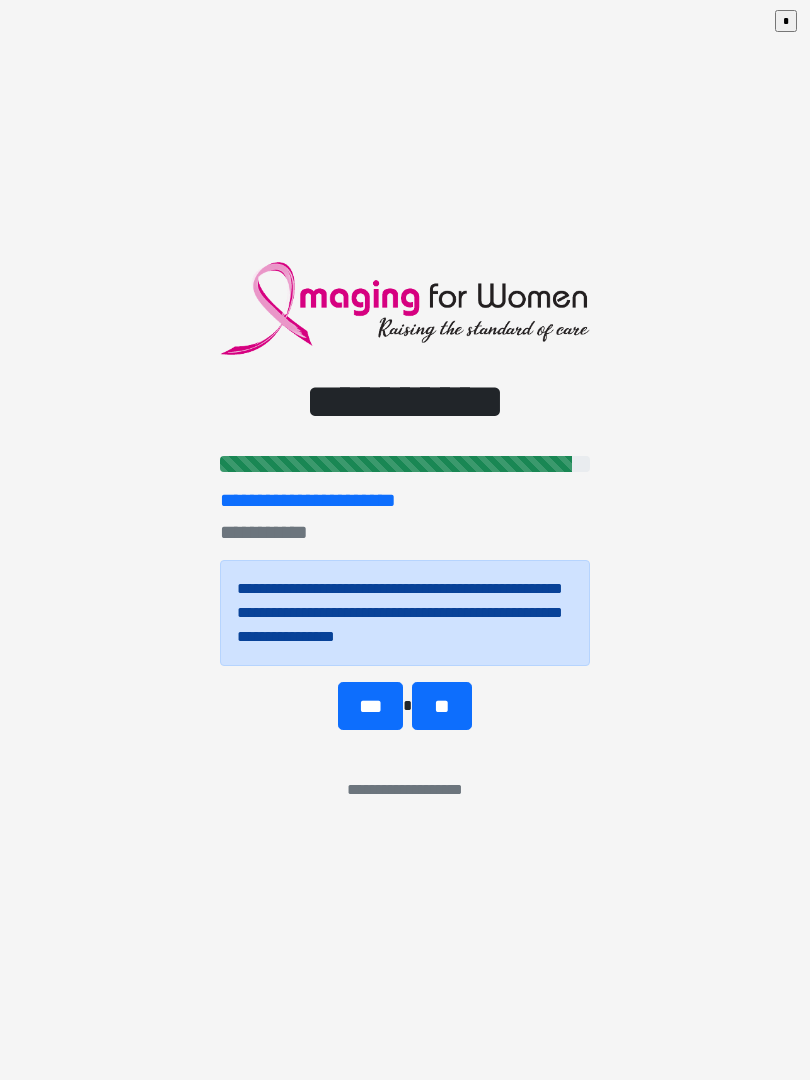 click on "**" at bounding box center [441, 706] 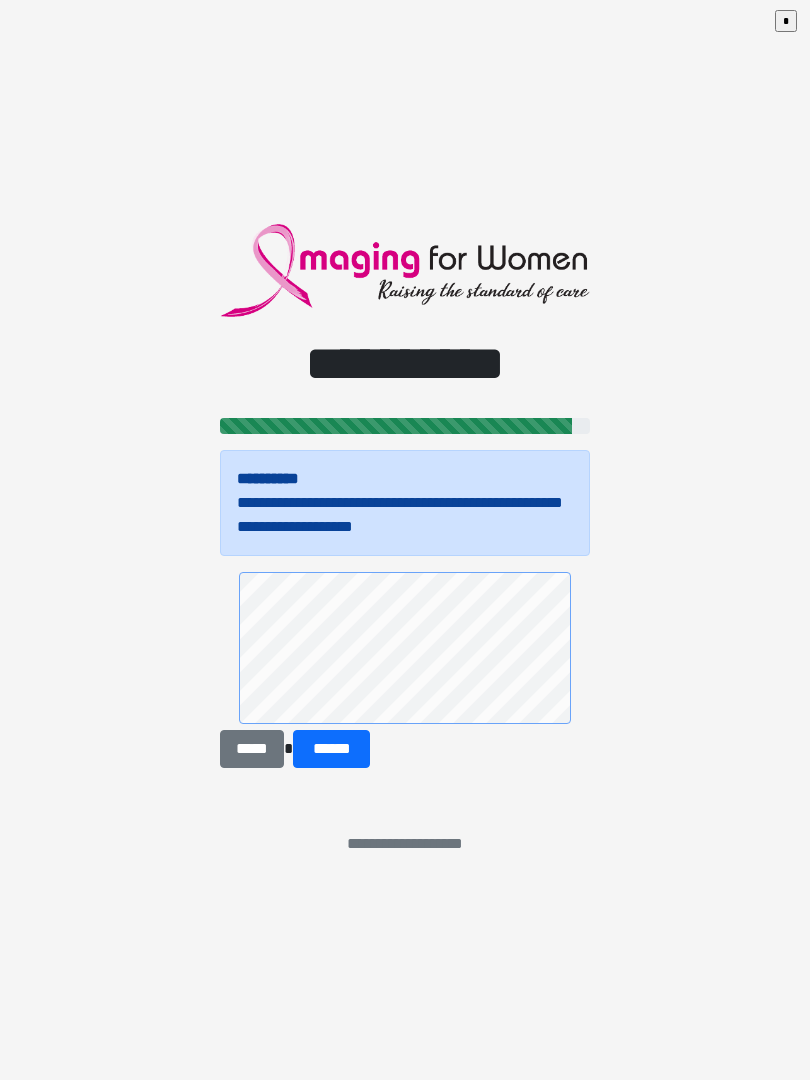 click on "******" at bounding box center (331, 749) 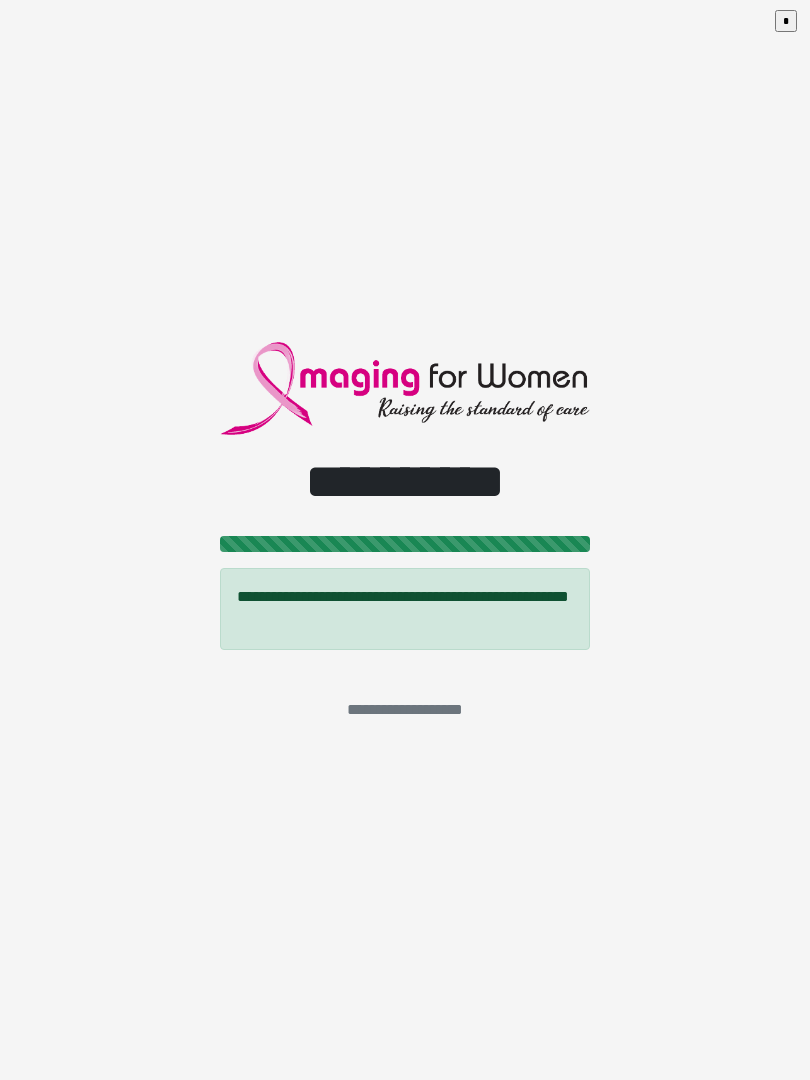click on "**********" at bounding box center (405, 540) 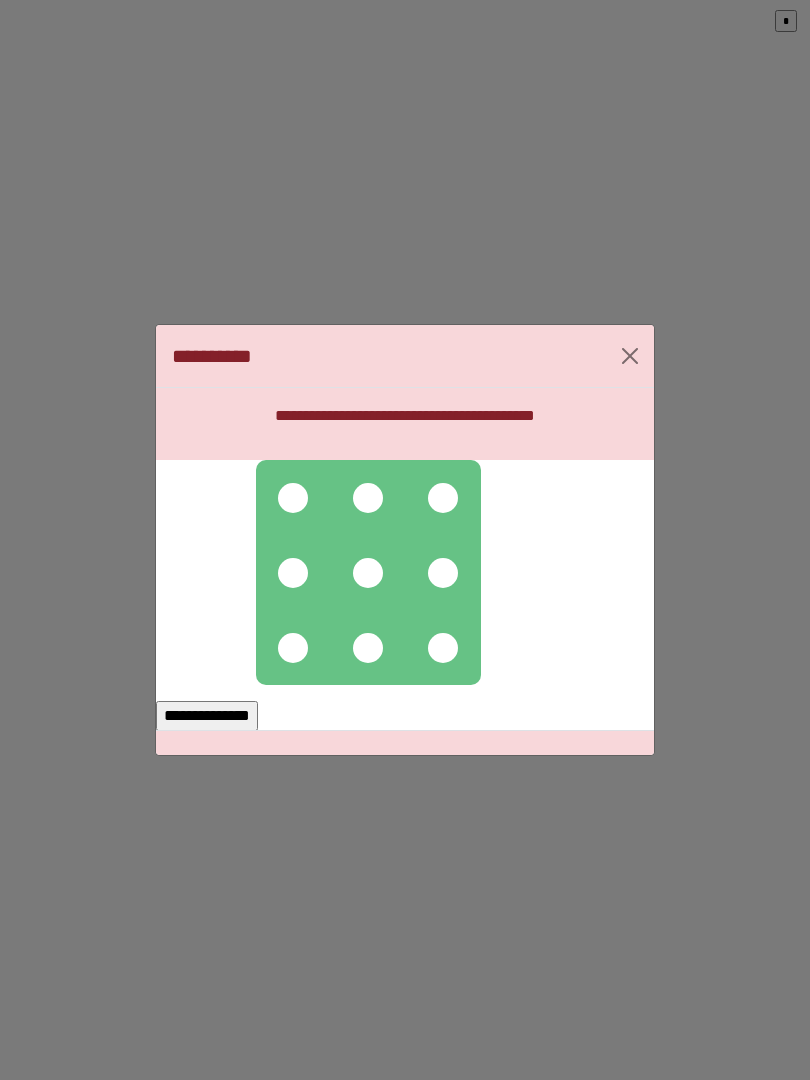 click at bounding box center (368, 572) 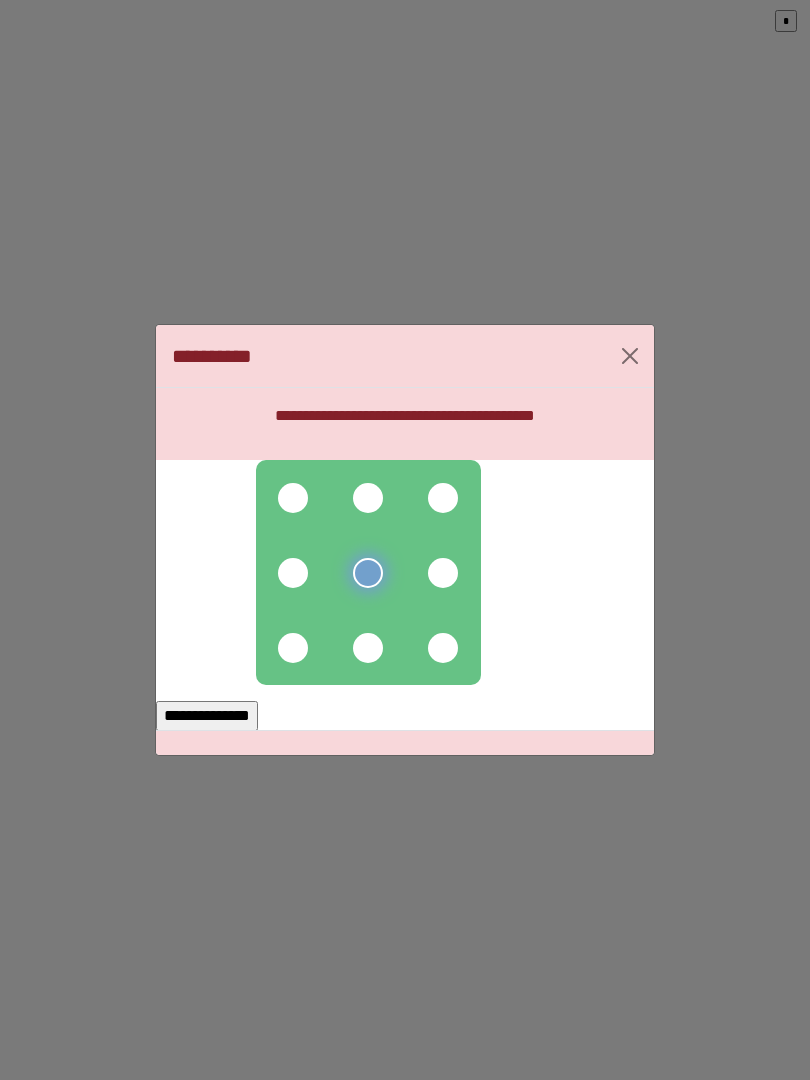 click at bounding box center [368, 498] 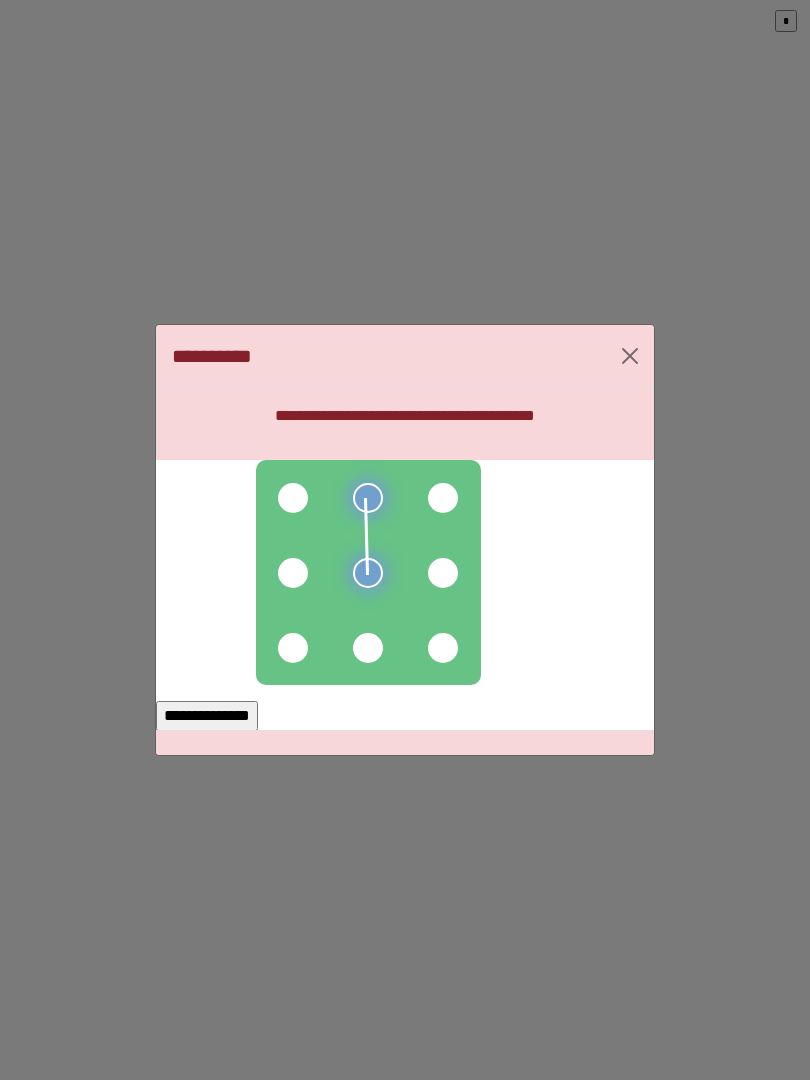 click at bounding box center (368, 572) 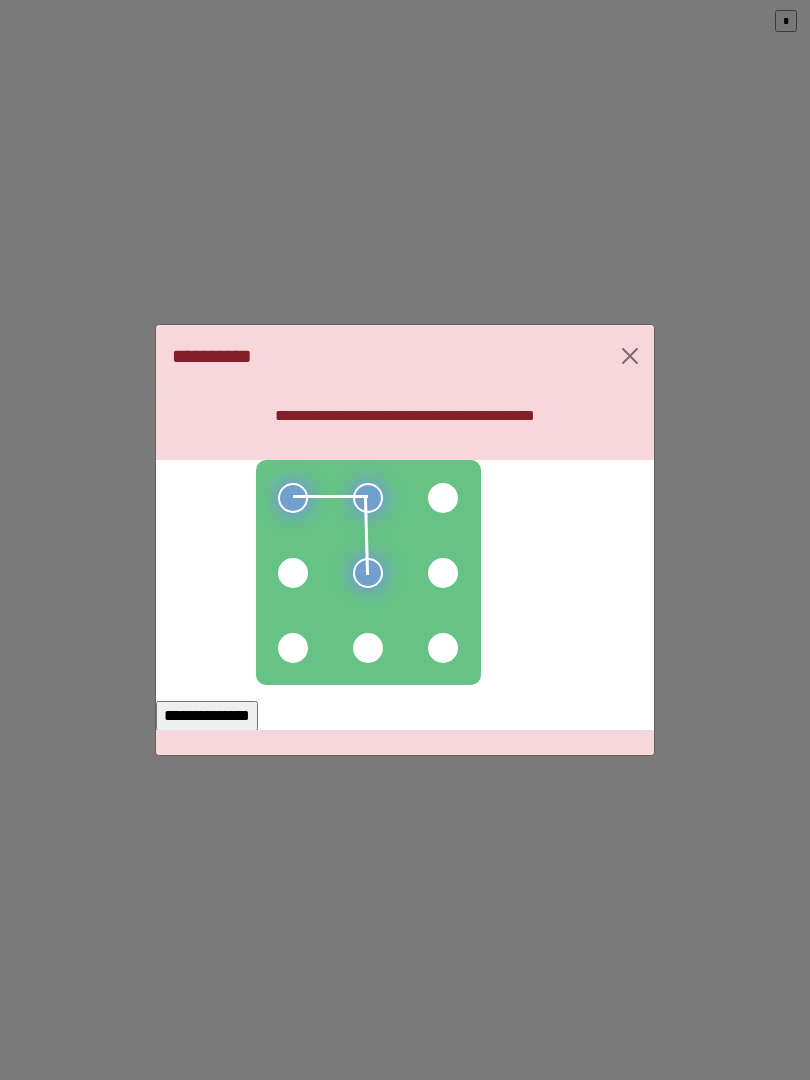 click at bounding box center (293, 648) 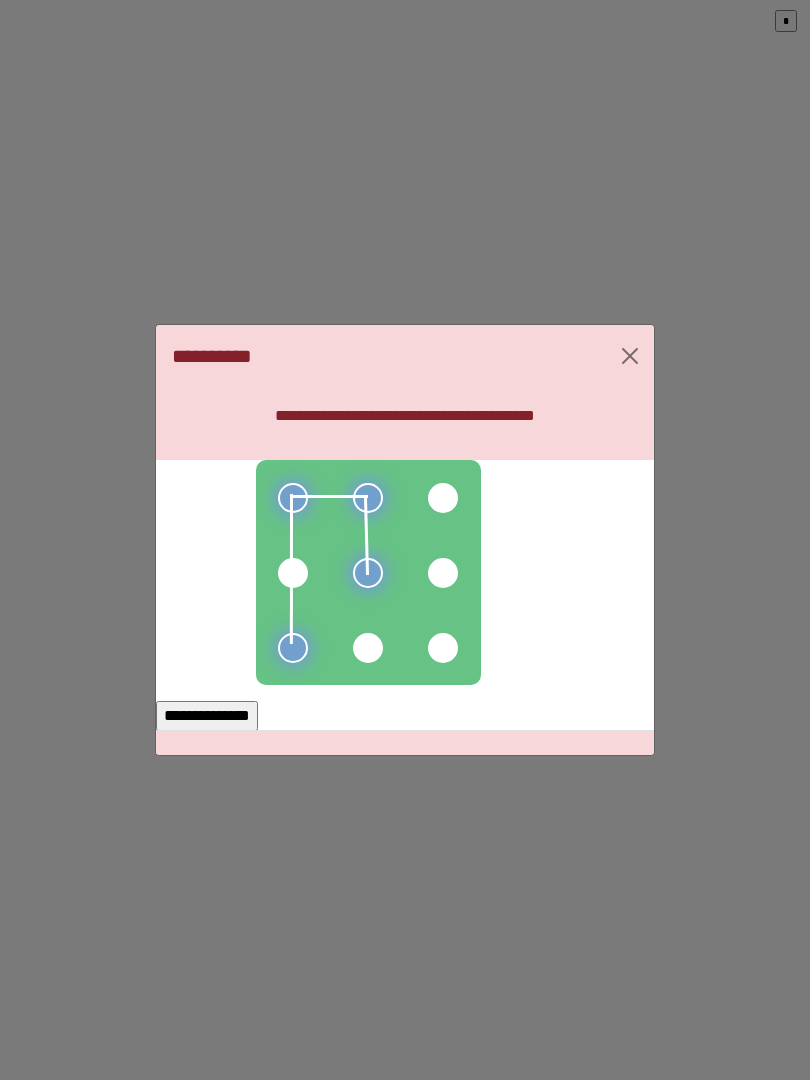 click at bounding box center [293, 573] 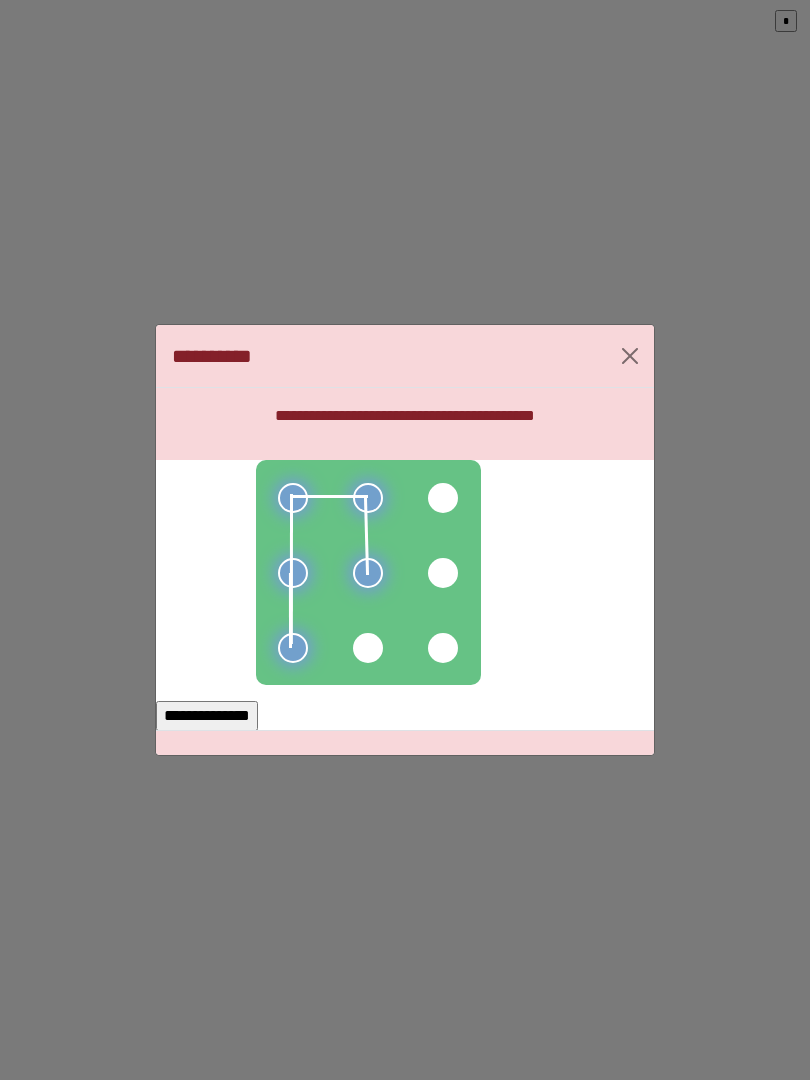 click on "**********" at bounding box center (207, 716) 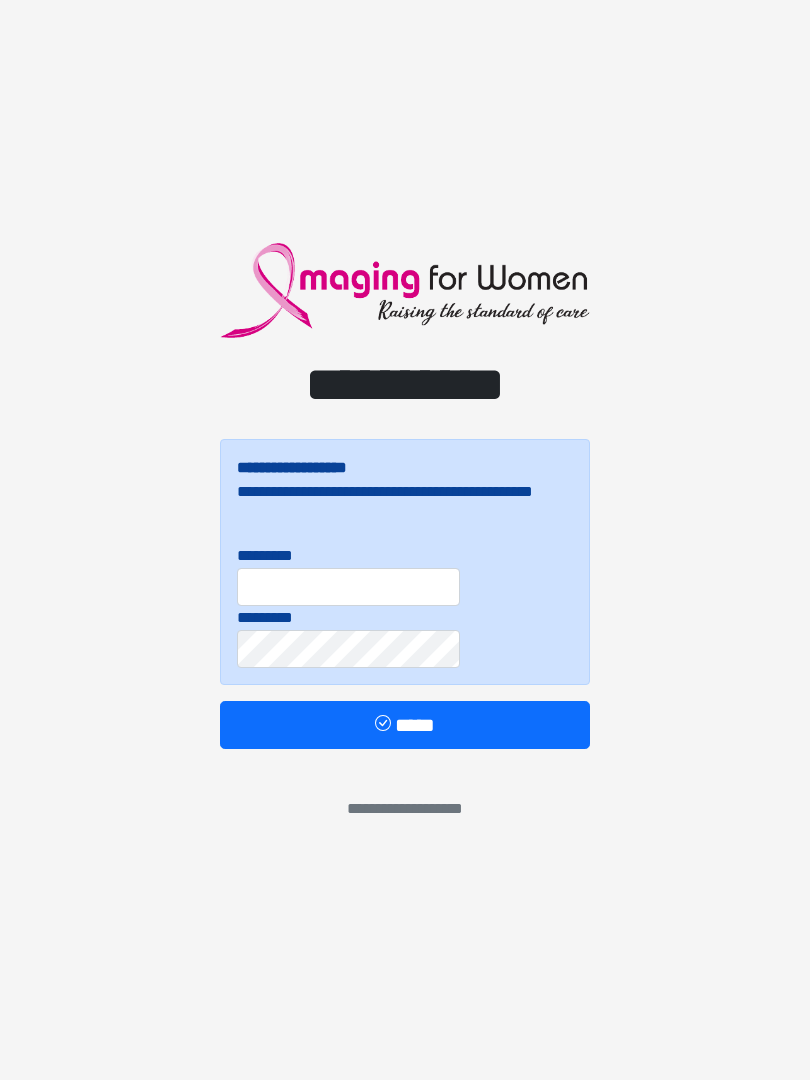 scroll, scrollTop: 0, scrollLeft: 0, axis: both 